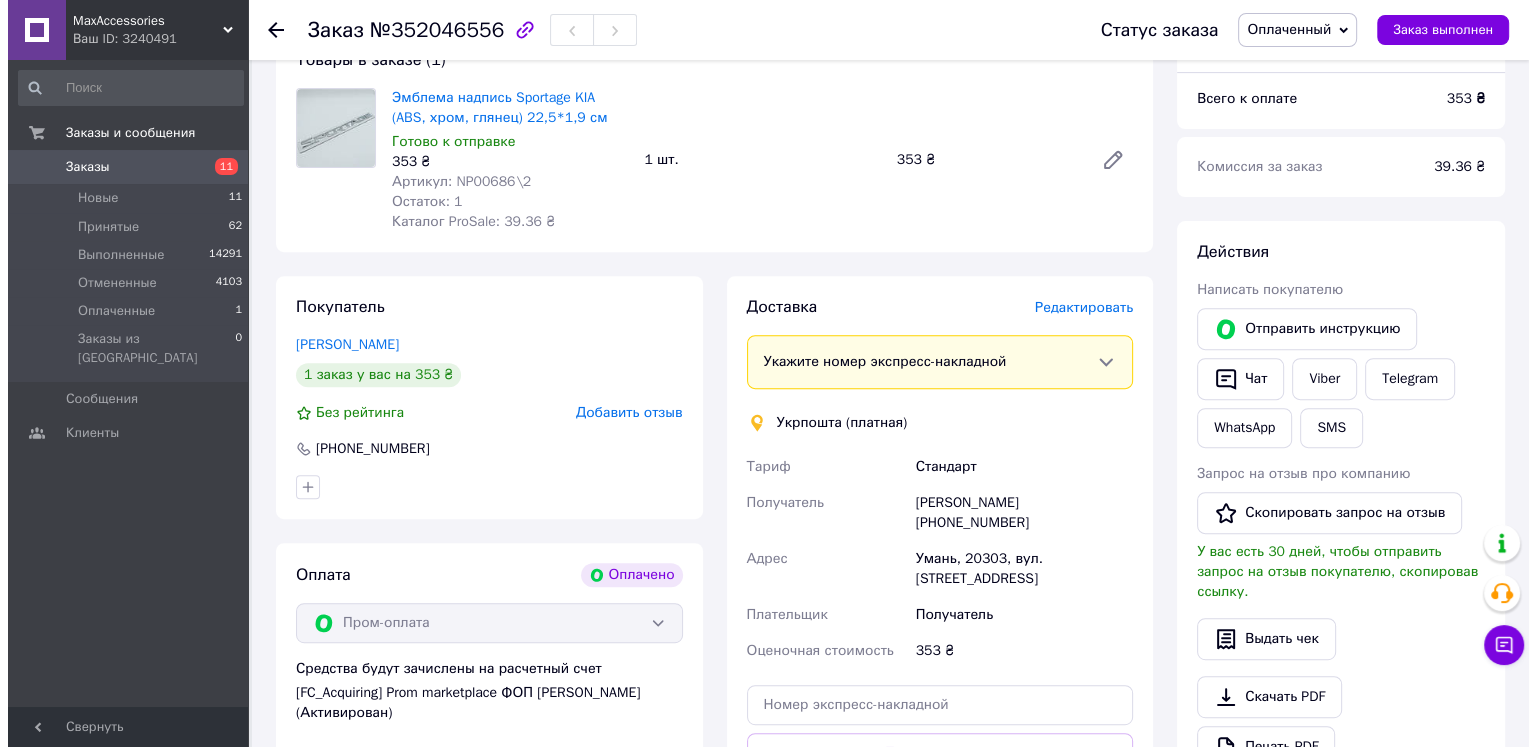 scroll, scrollTop: 800, scrollLeft: 0, axis: vertical 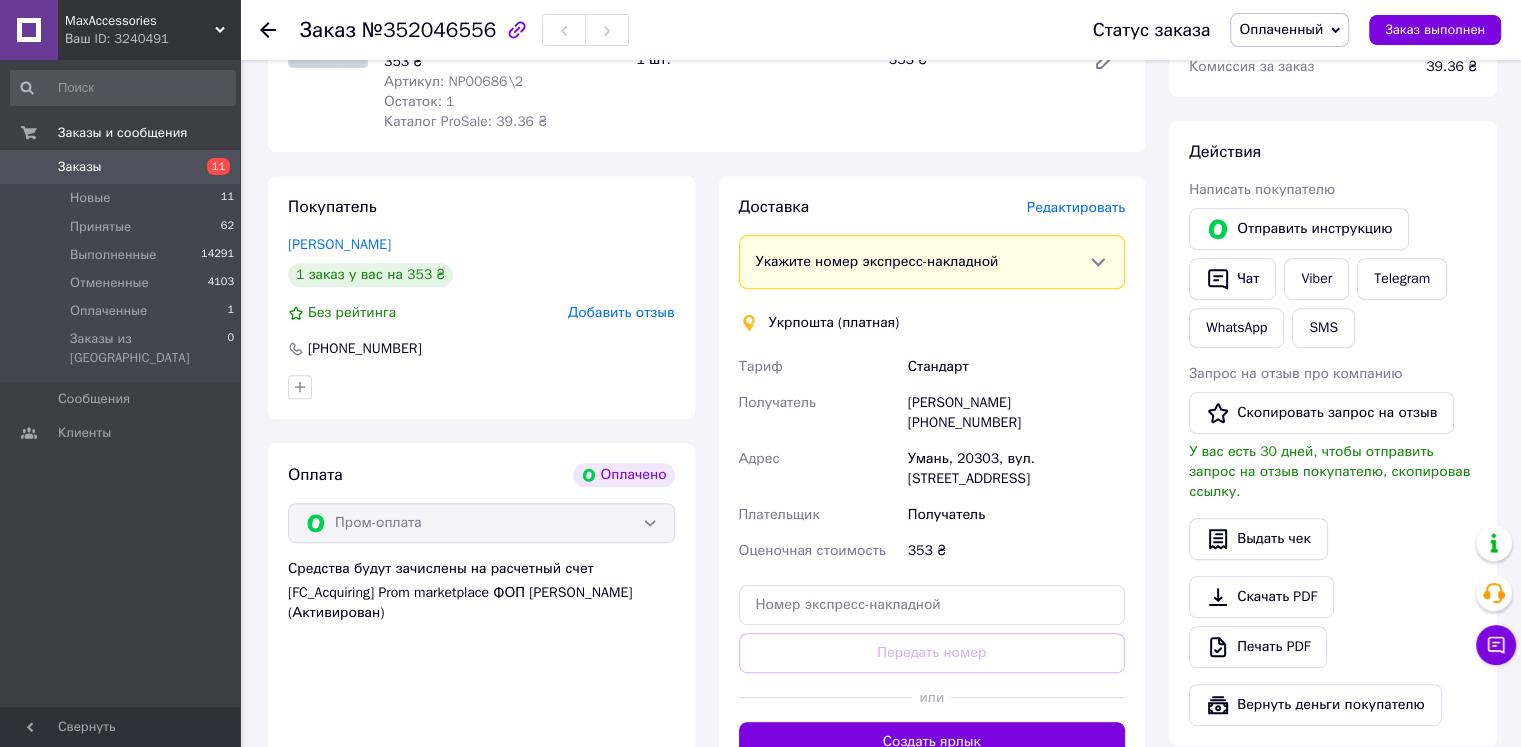 click on "Редактировать" at bounding box center (1076, 207) 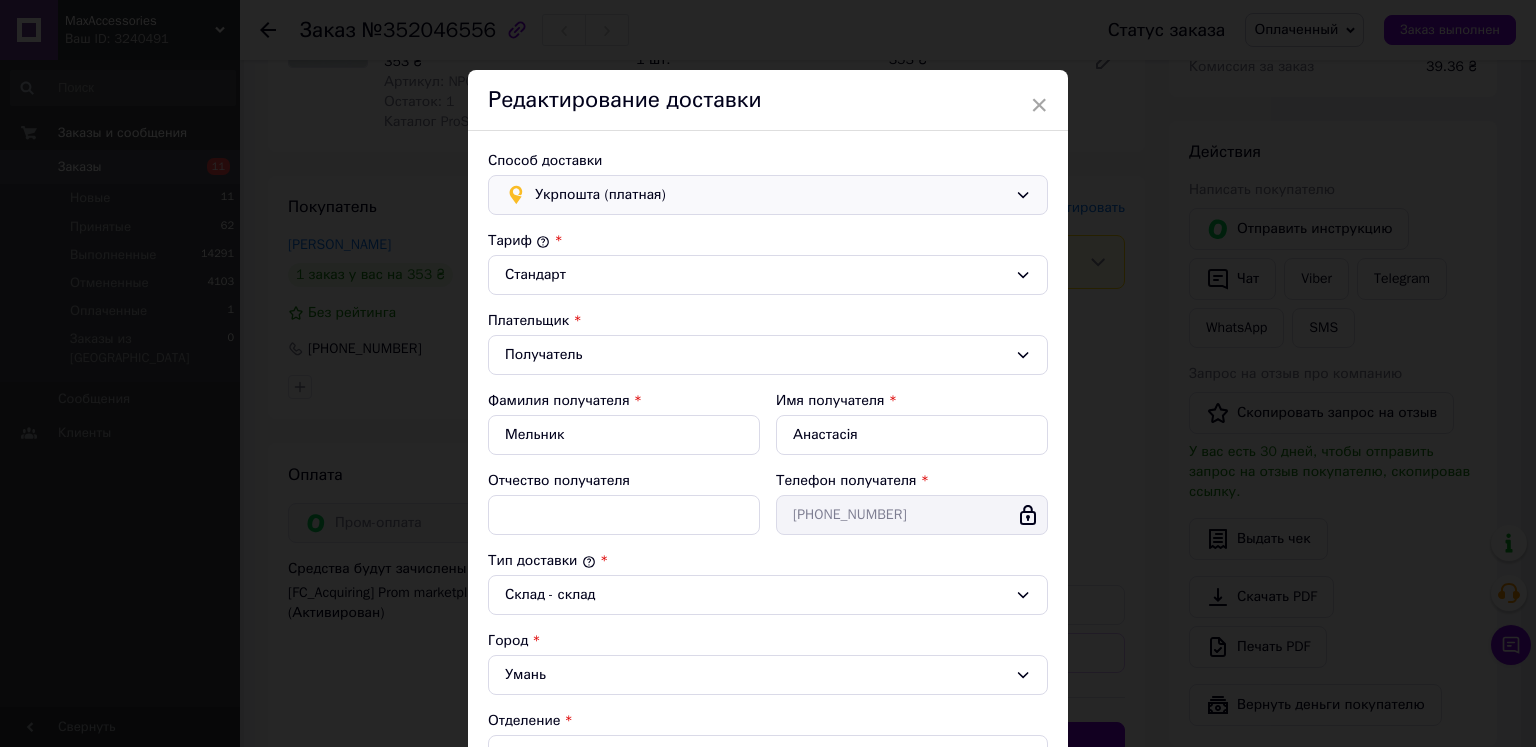 click on "Укрпошта (платная)" at bounding box center [771, 195] 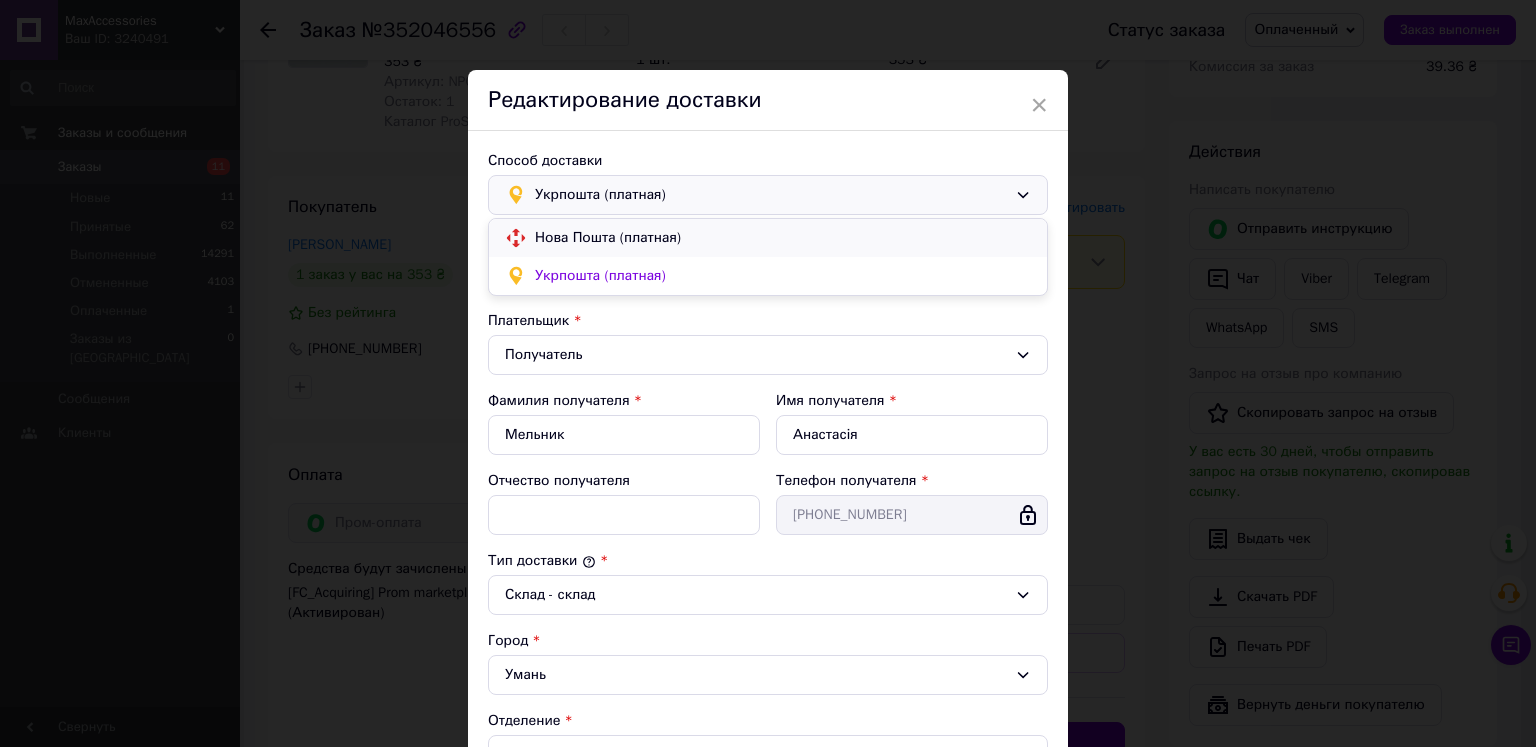 click on "Нова Пошта (платная)" at bounding box center (783, 238) 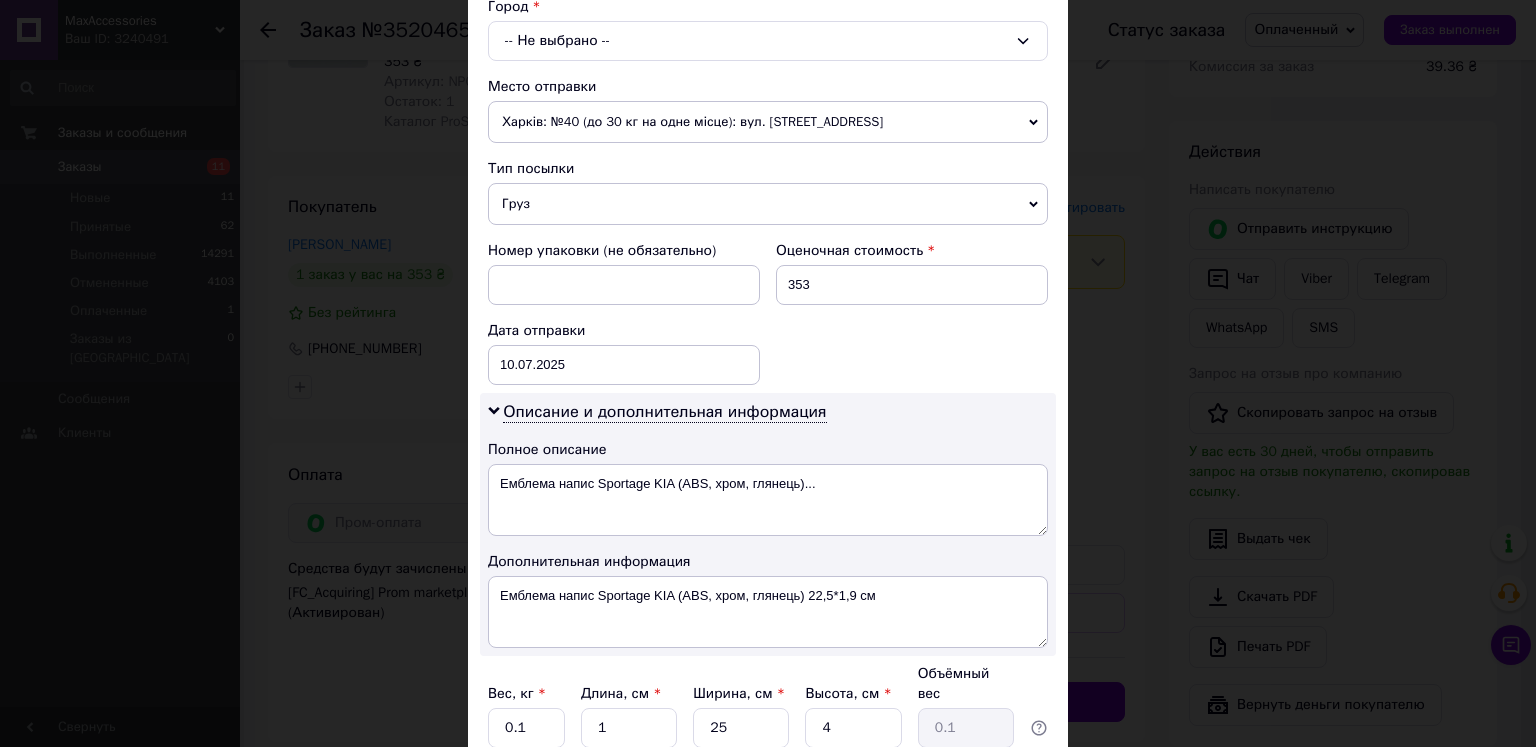scroll, scrollTop: 419, scrollLeft: 0, axis: vertical 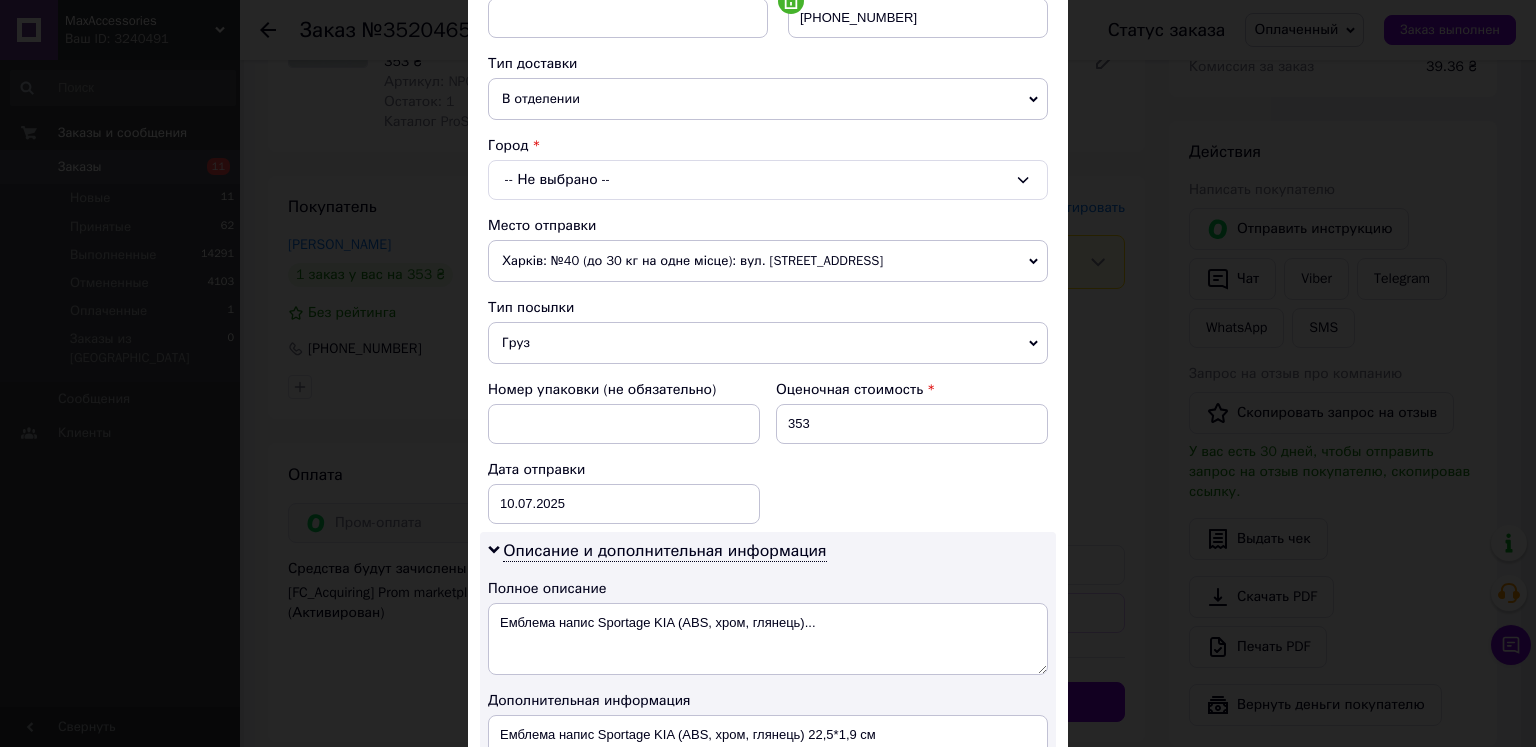 click on "-- Не выбрано --" at bounding box center (768, 180) 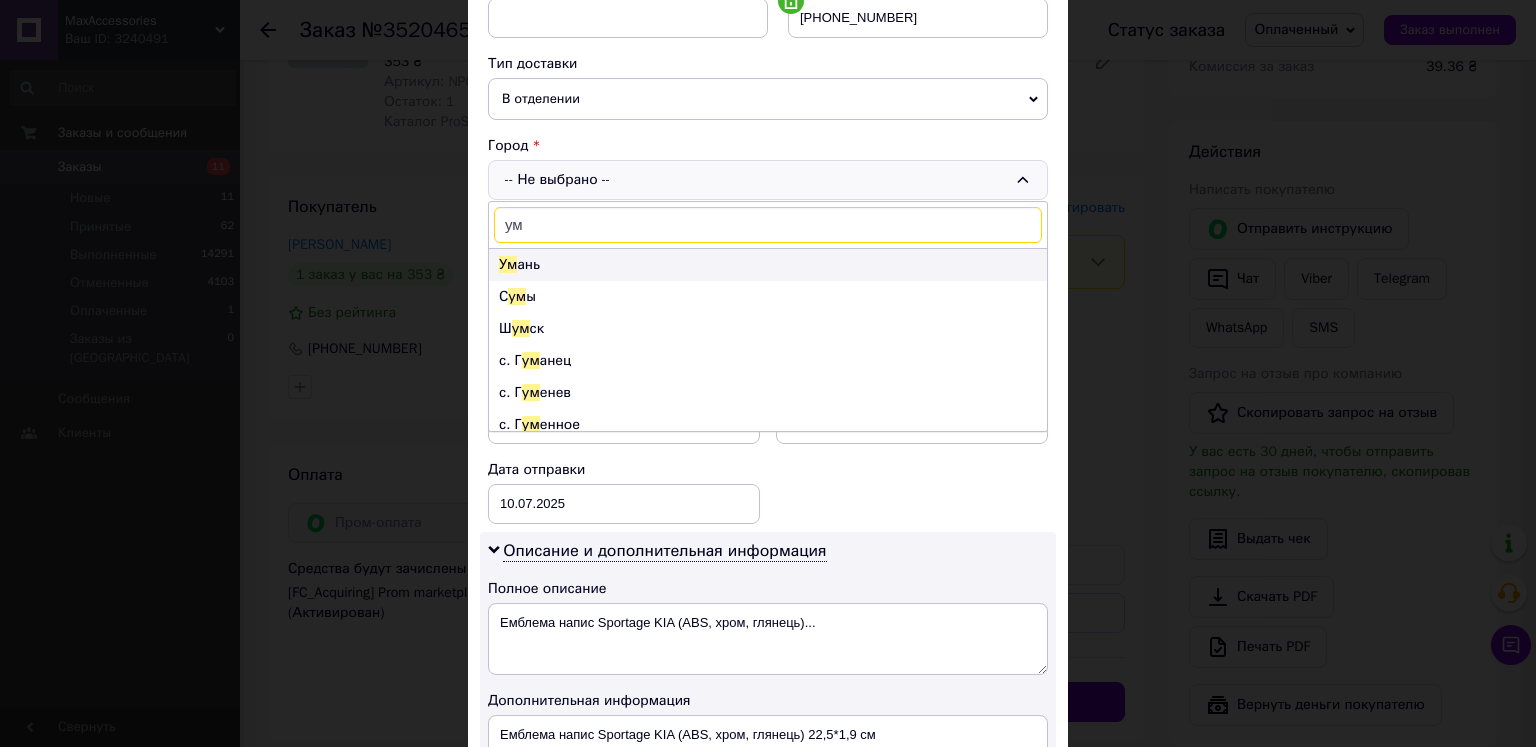 type on "ум" 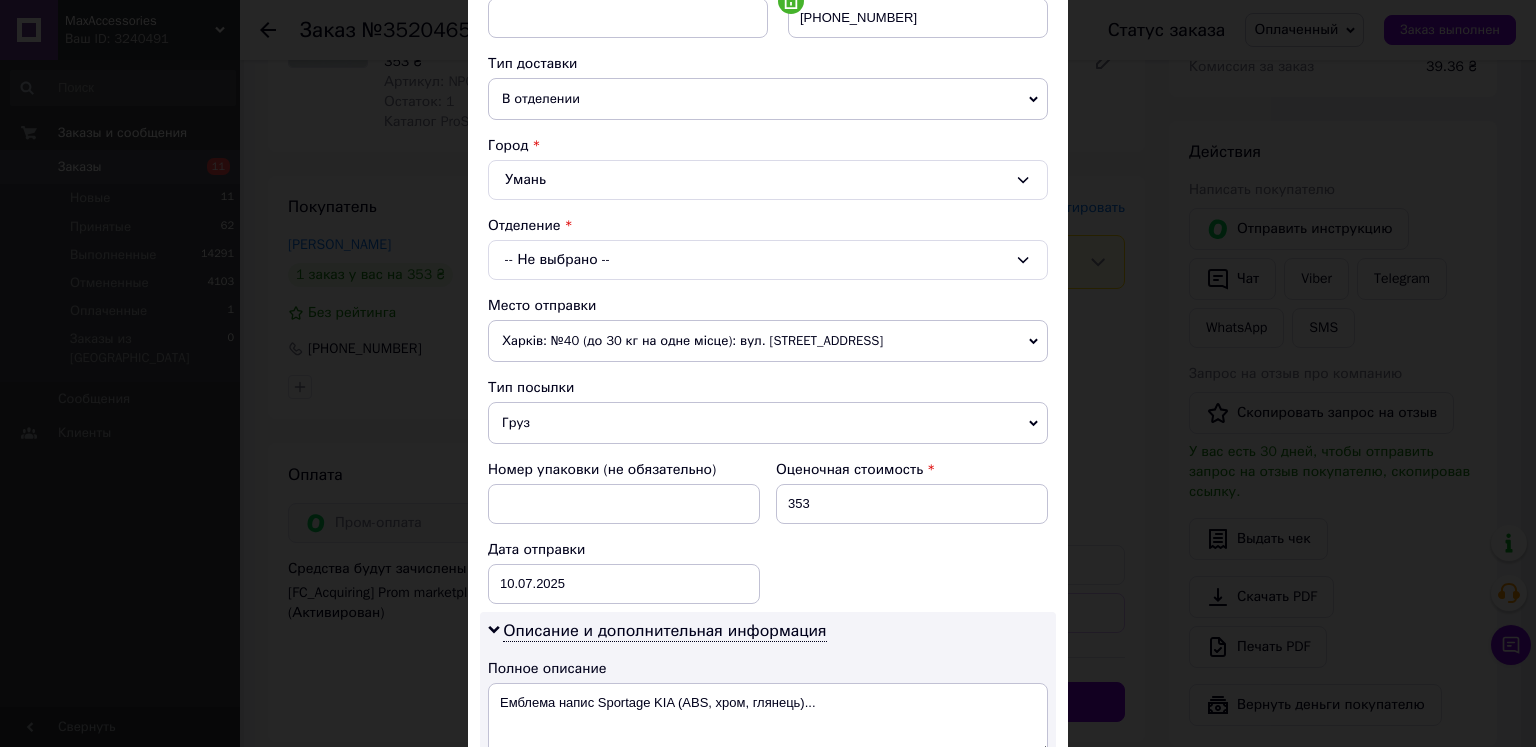 click on "-- Не выбрано --" at bounding box center (768, 260) 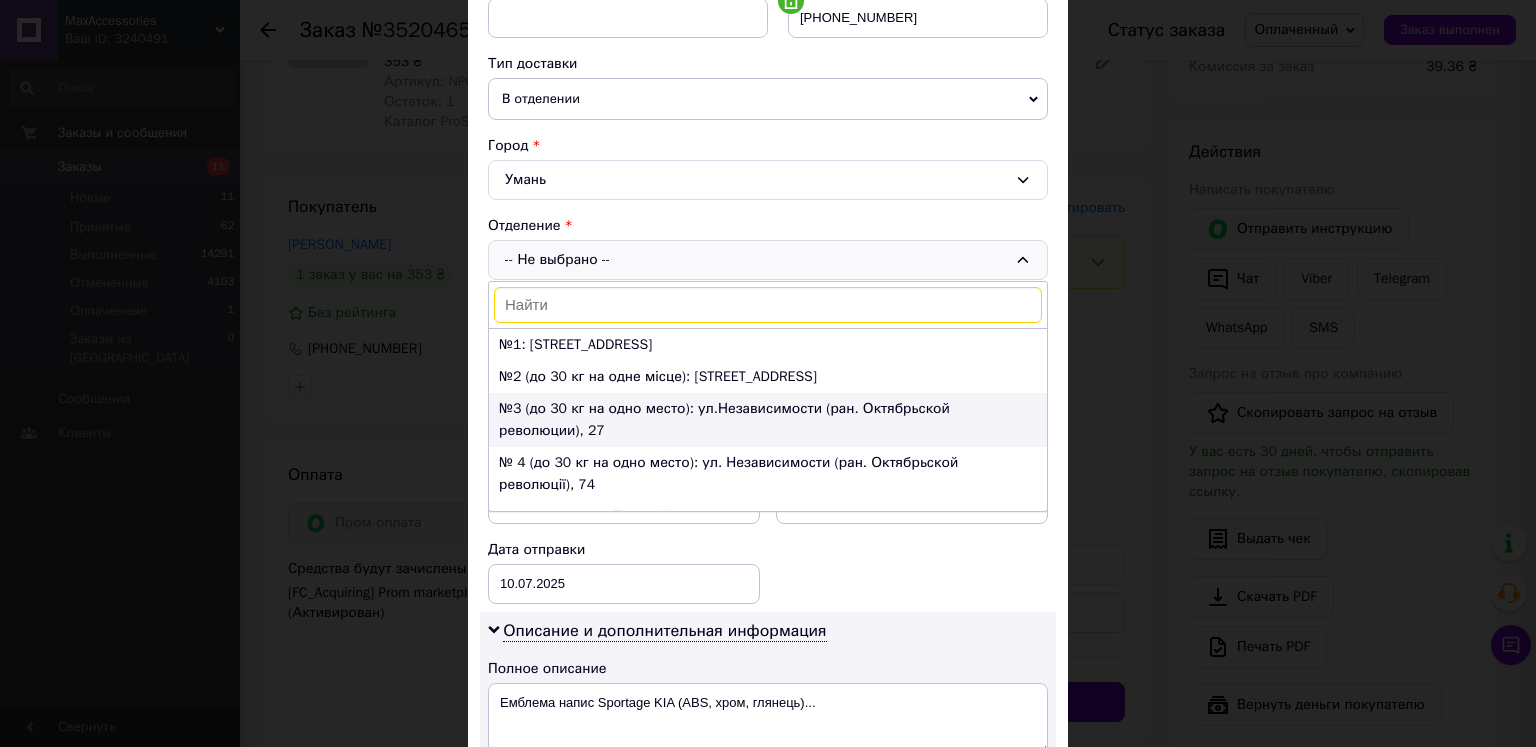 click on "№3 (до 30 кг на одно место): ул.Независимости (ран. Октябрьской революции), 27" at bounding box center [768, 420] 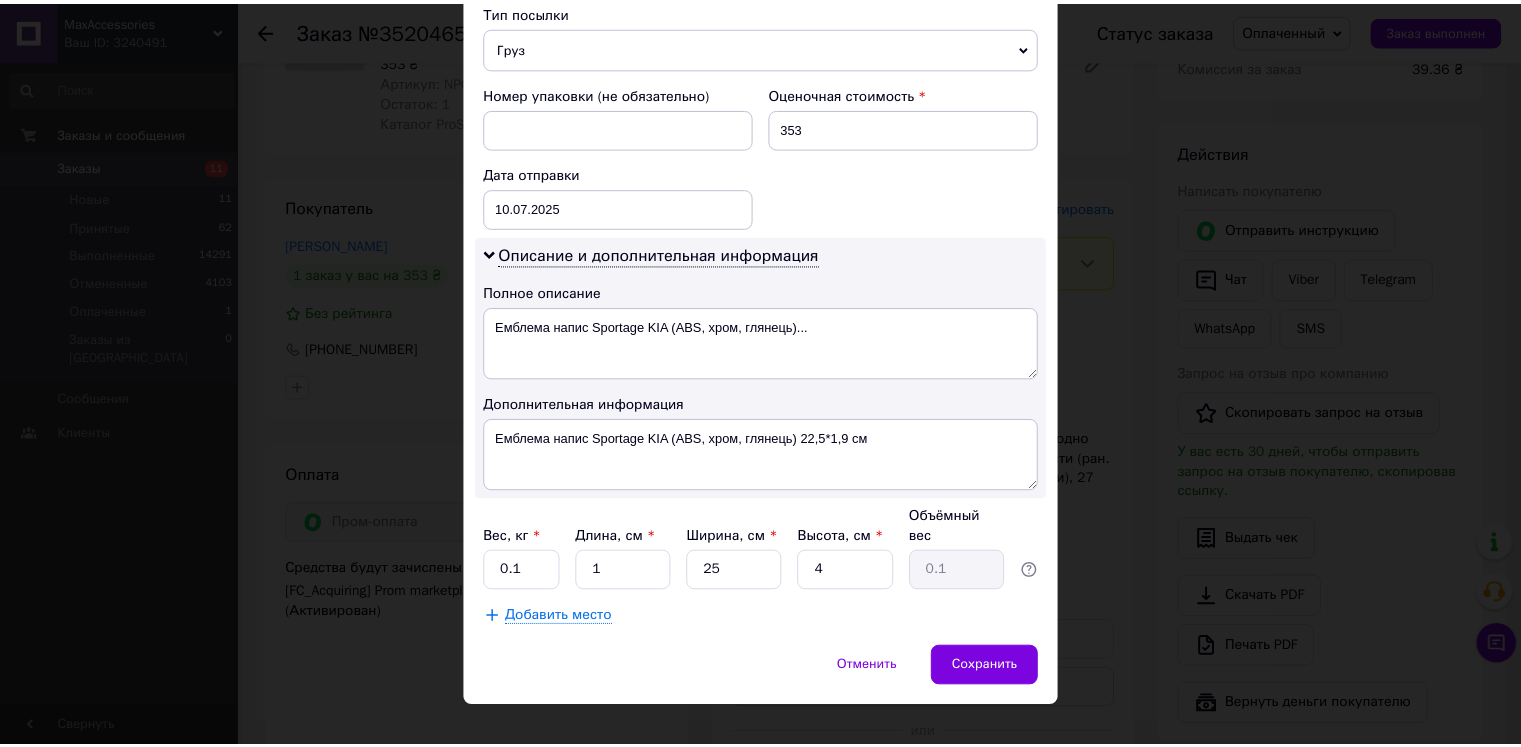 scroll, scrollTop: 820, scrollLeft: 0, axis: vertical 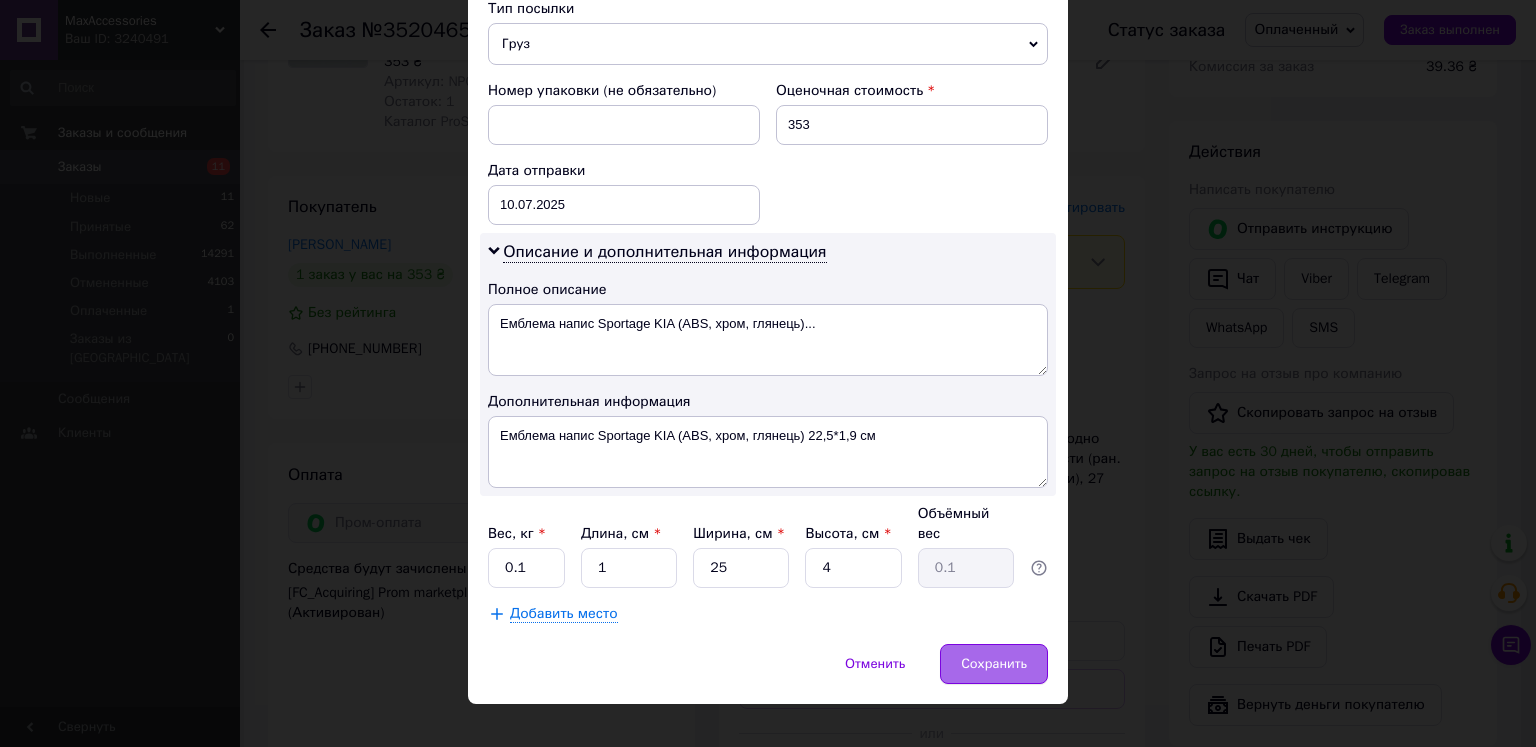 click on "Сохранить" at bounding box center (994, 664) 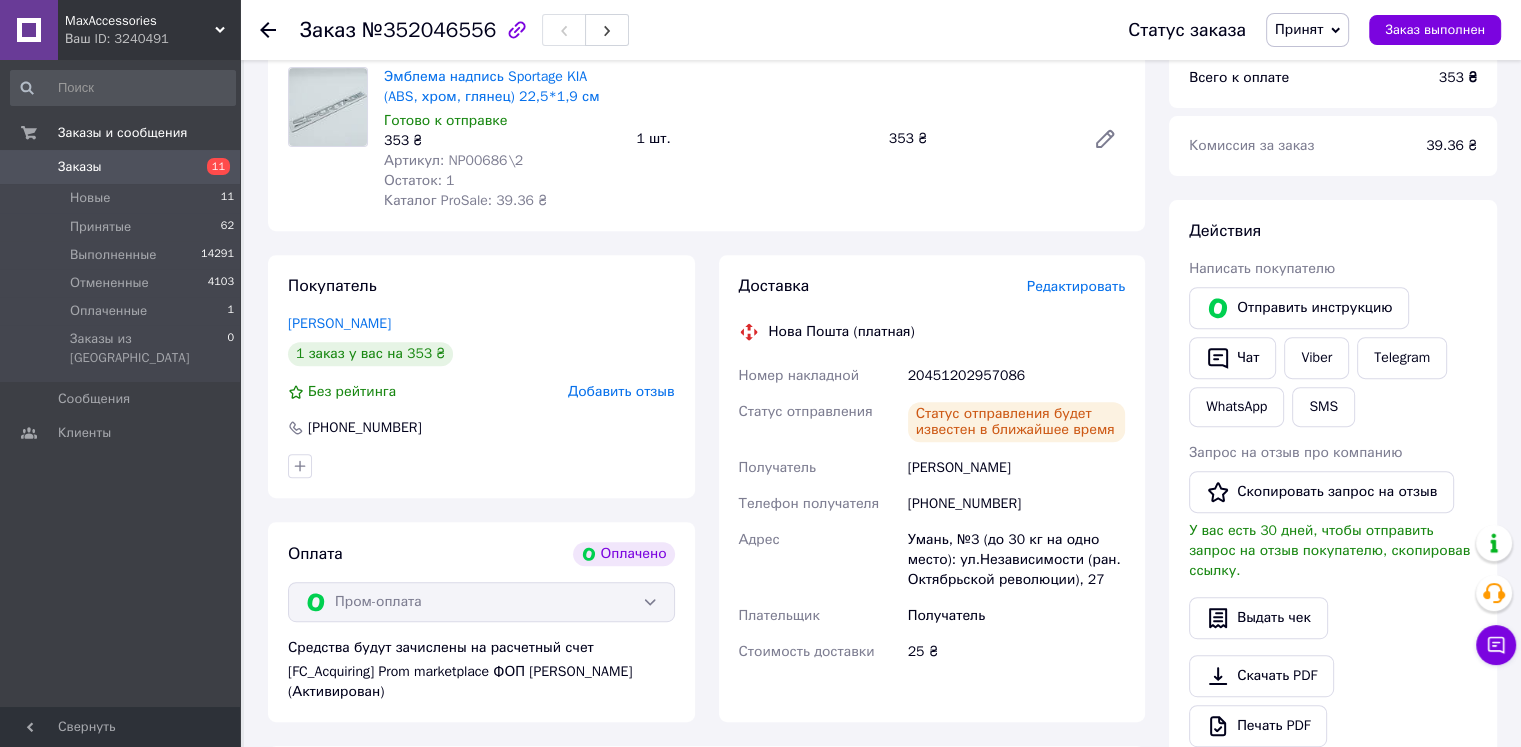 scroll, scrollTop: 421, scrollLeft: 0, axis: vertical 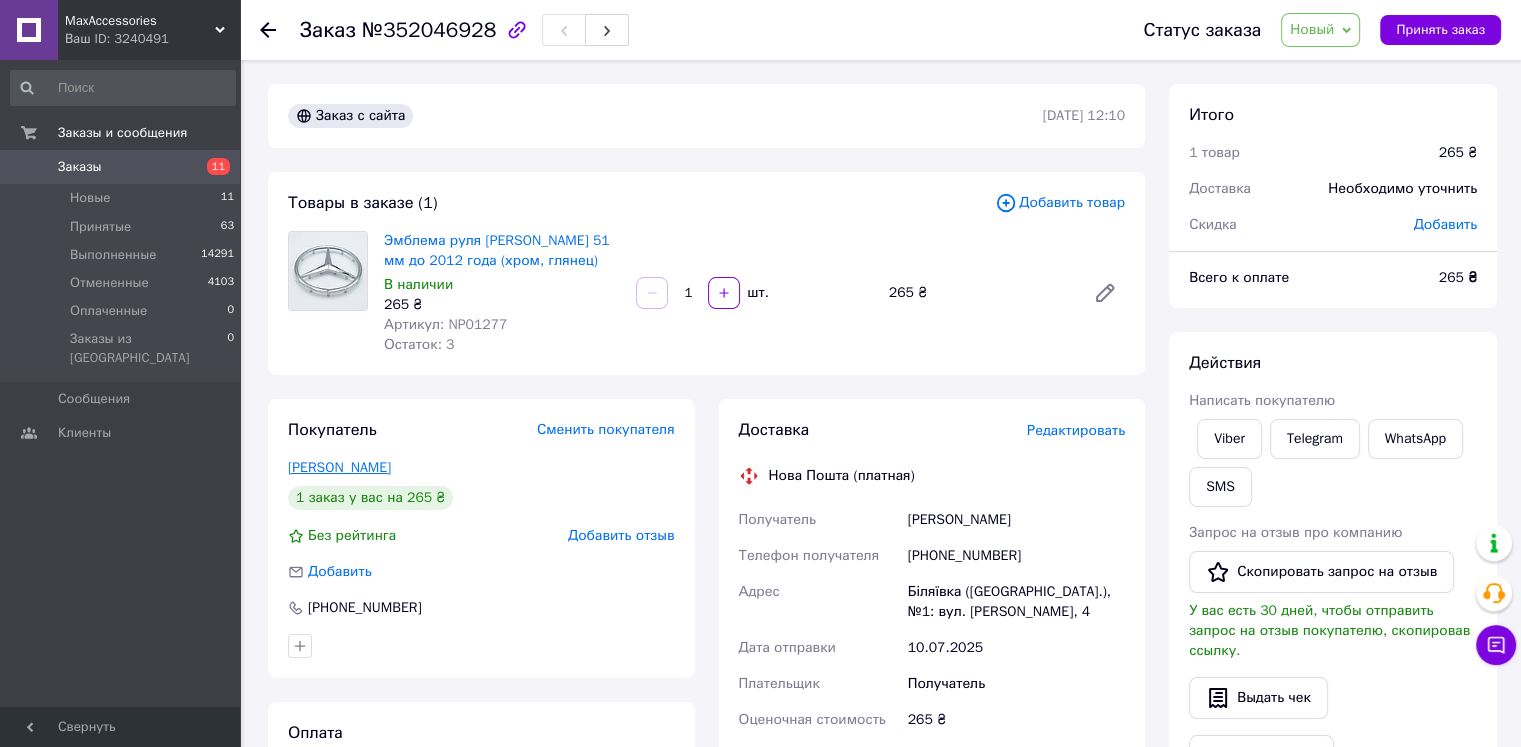 click on "Неплий Валерий" at bounding box center (339, 467) 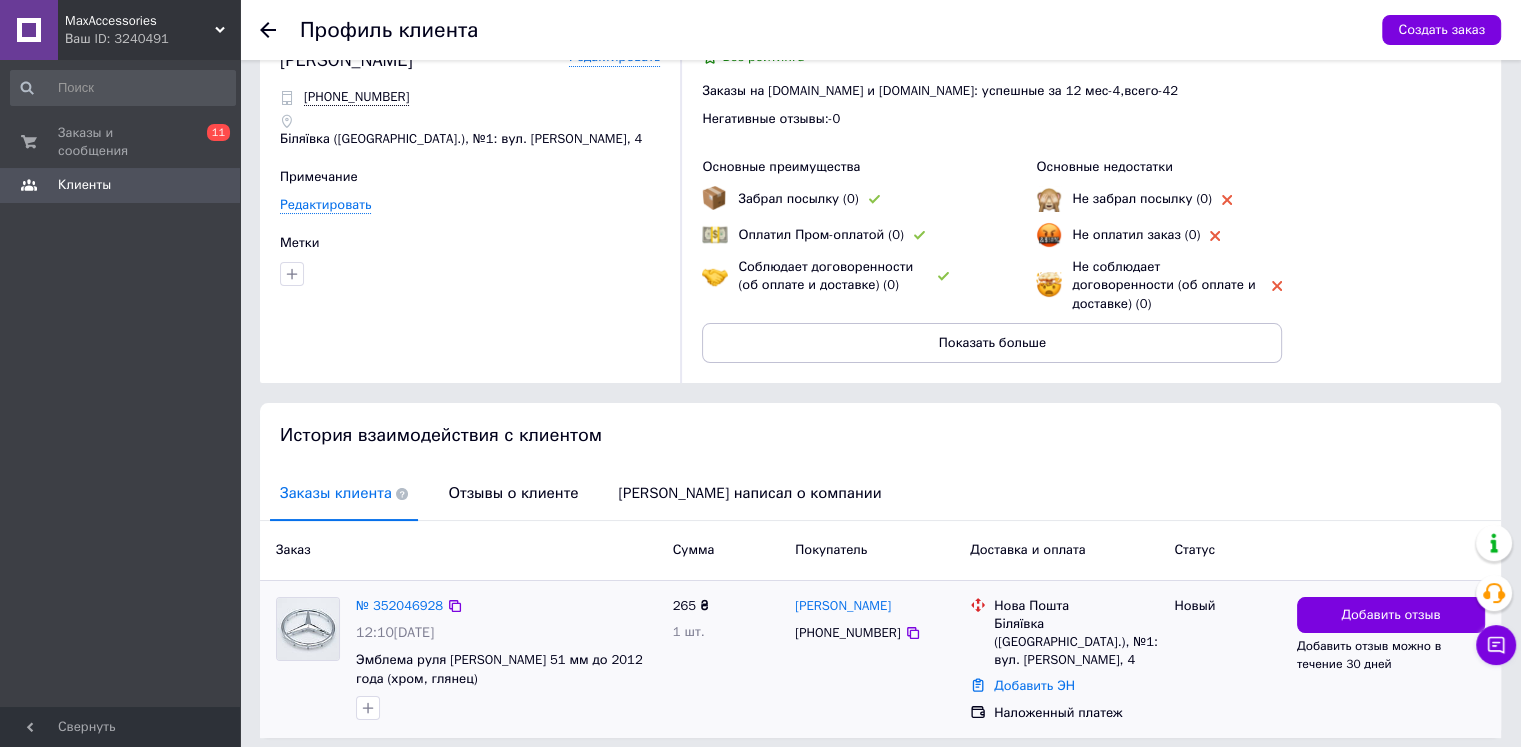 scroll, scrollTop: 100, scrollLeft: 0, axis: vertical 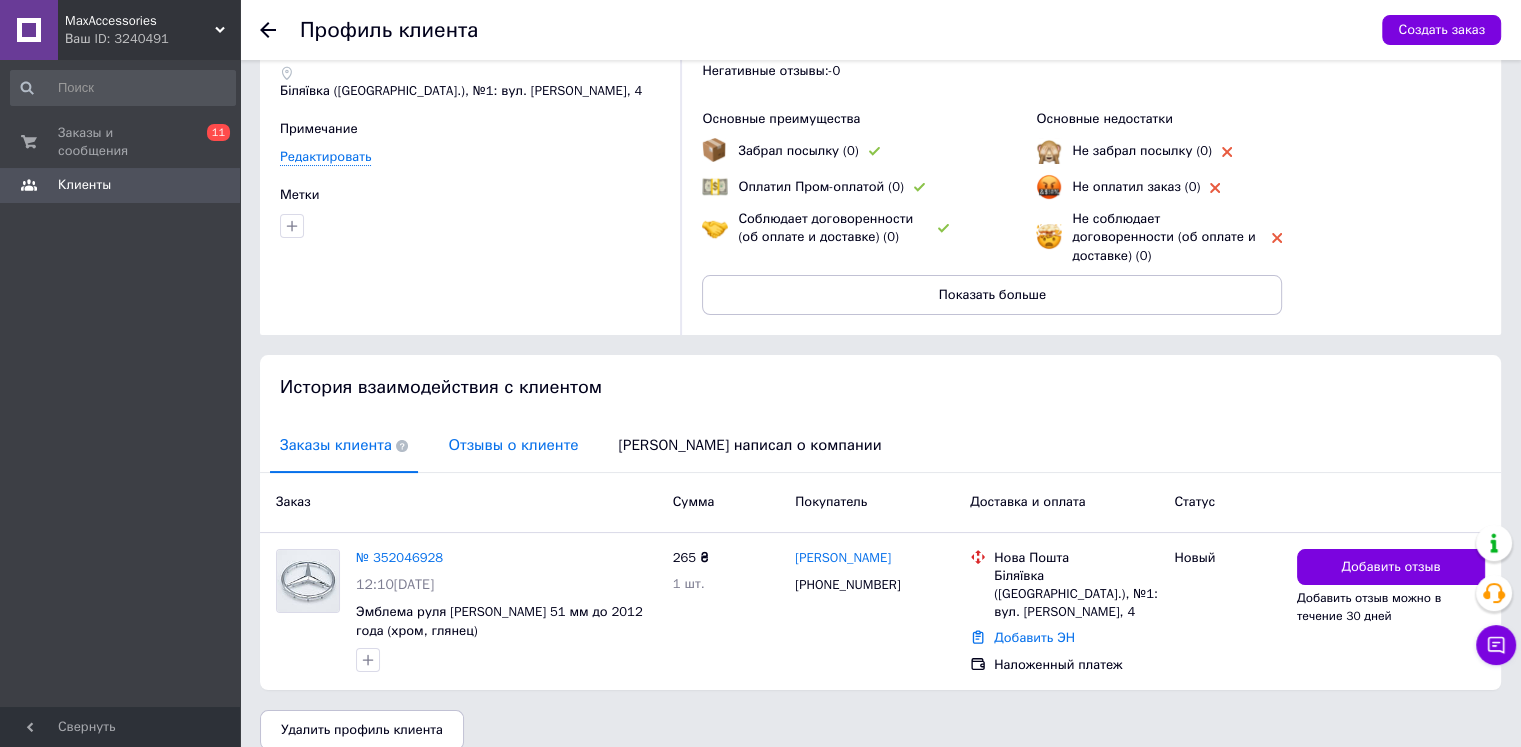 click on "Отзывы о клиенте" at bounding box center [513, 445] 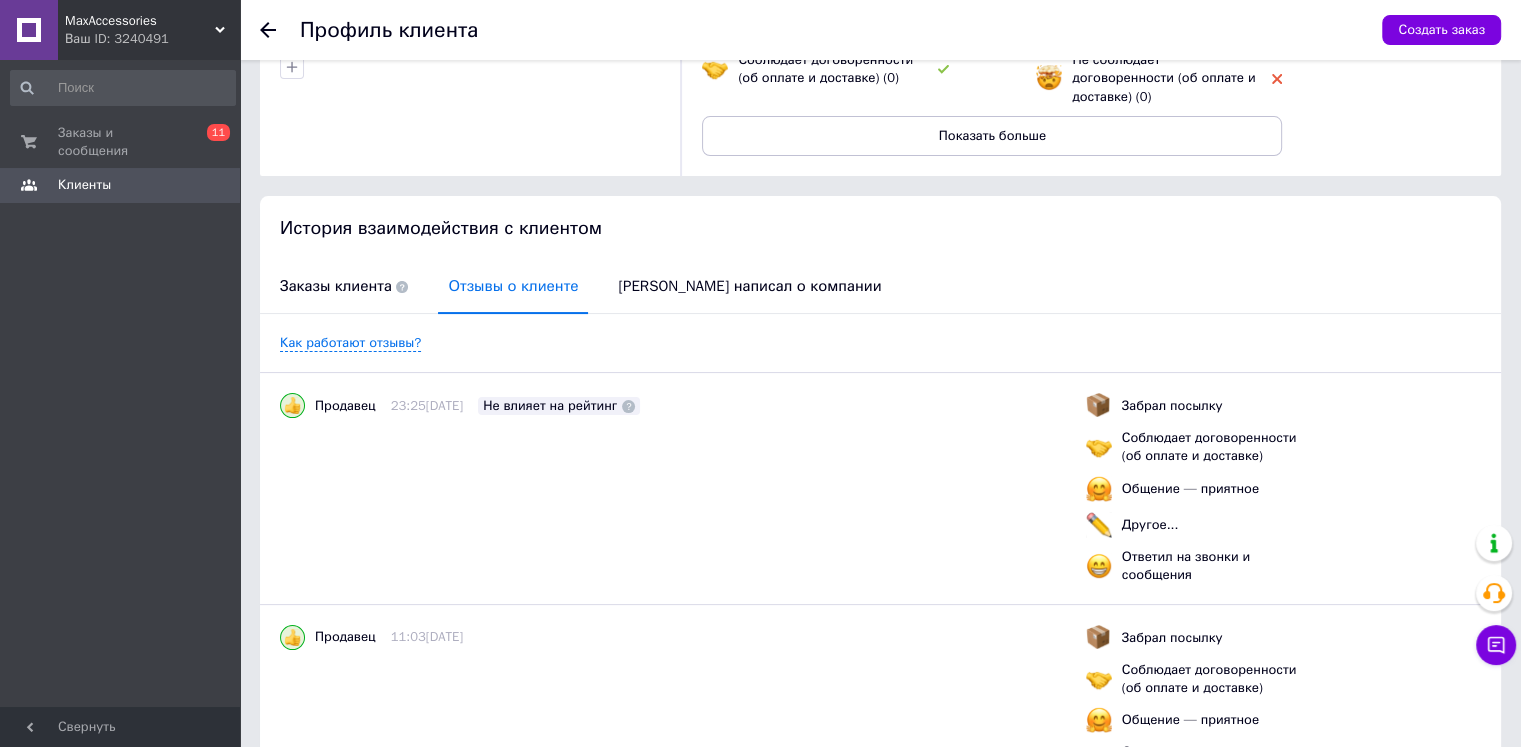 scroll, scrollTop: 372, scrollLeft: 0, axis: vertical 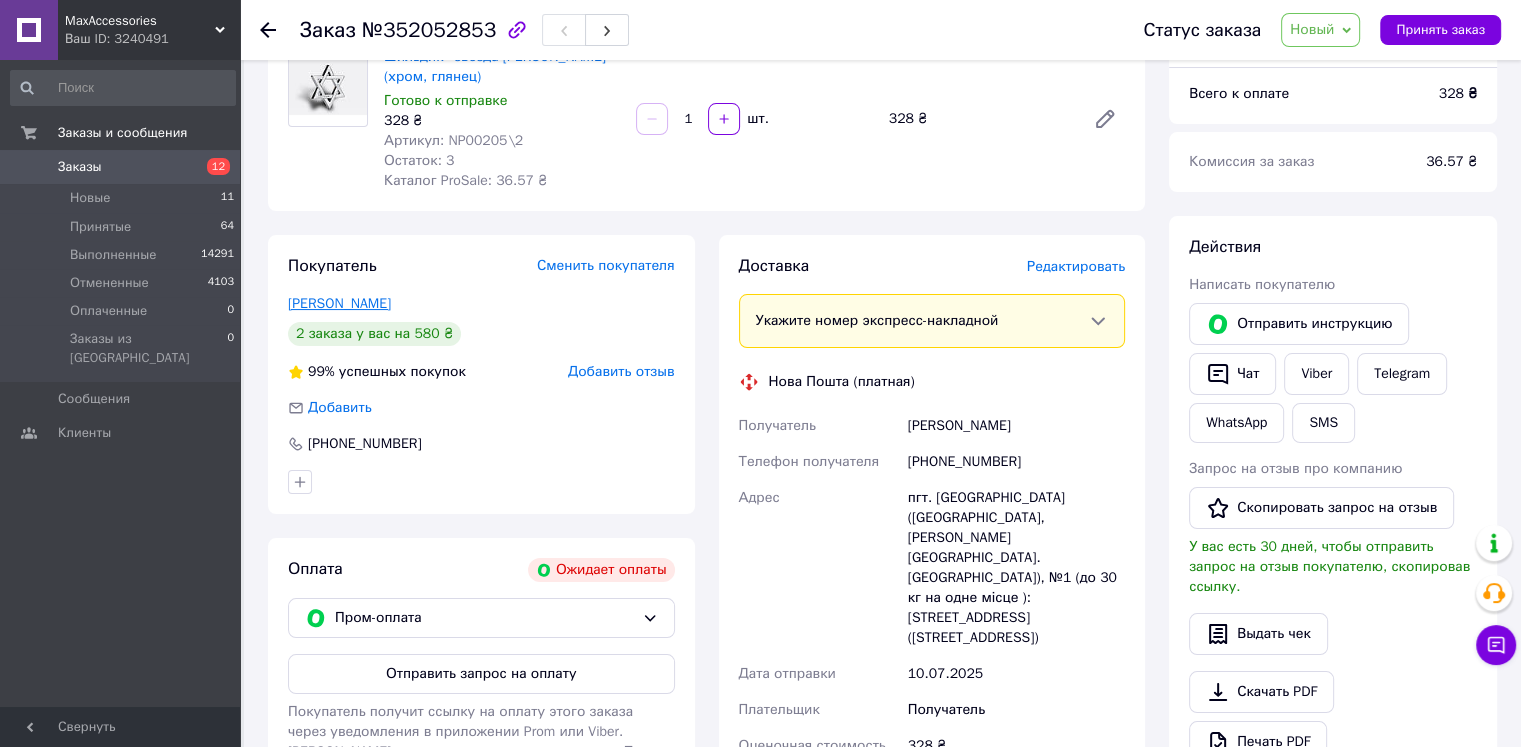 click on "[PERSON_NAME]" at bounding box center [339, 303] 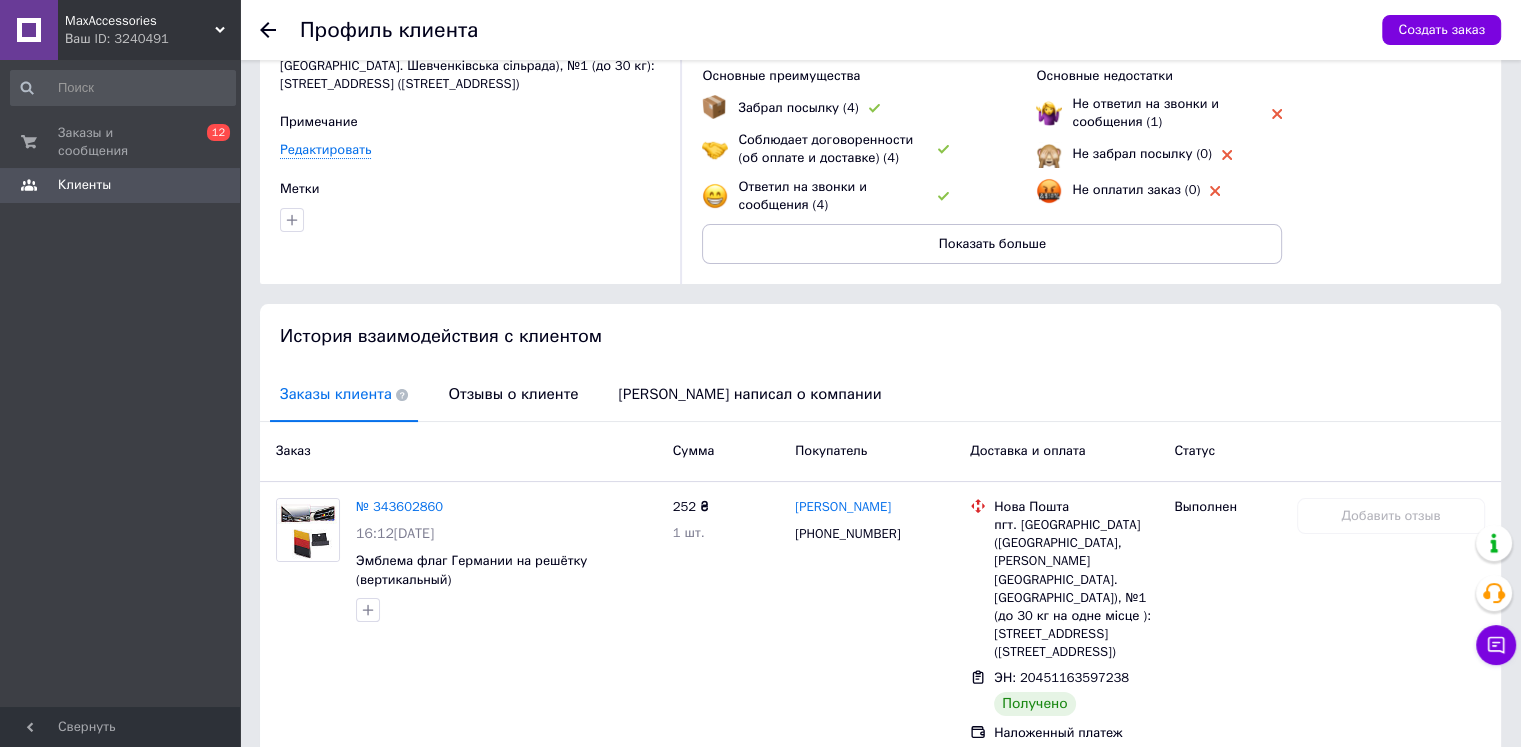 scroll, scrollTop: 200, scrollLeft: 0, axis: vertical 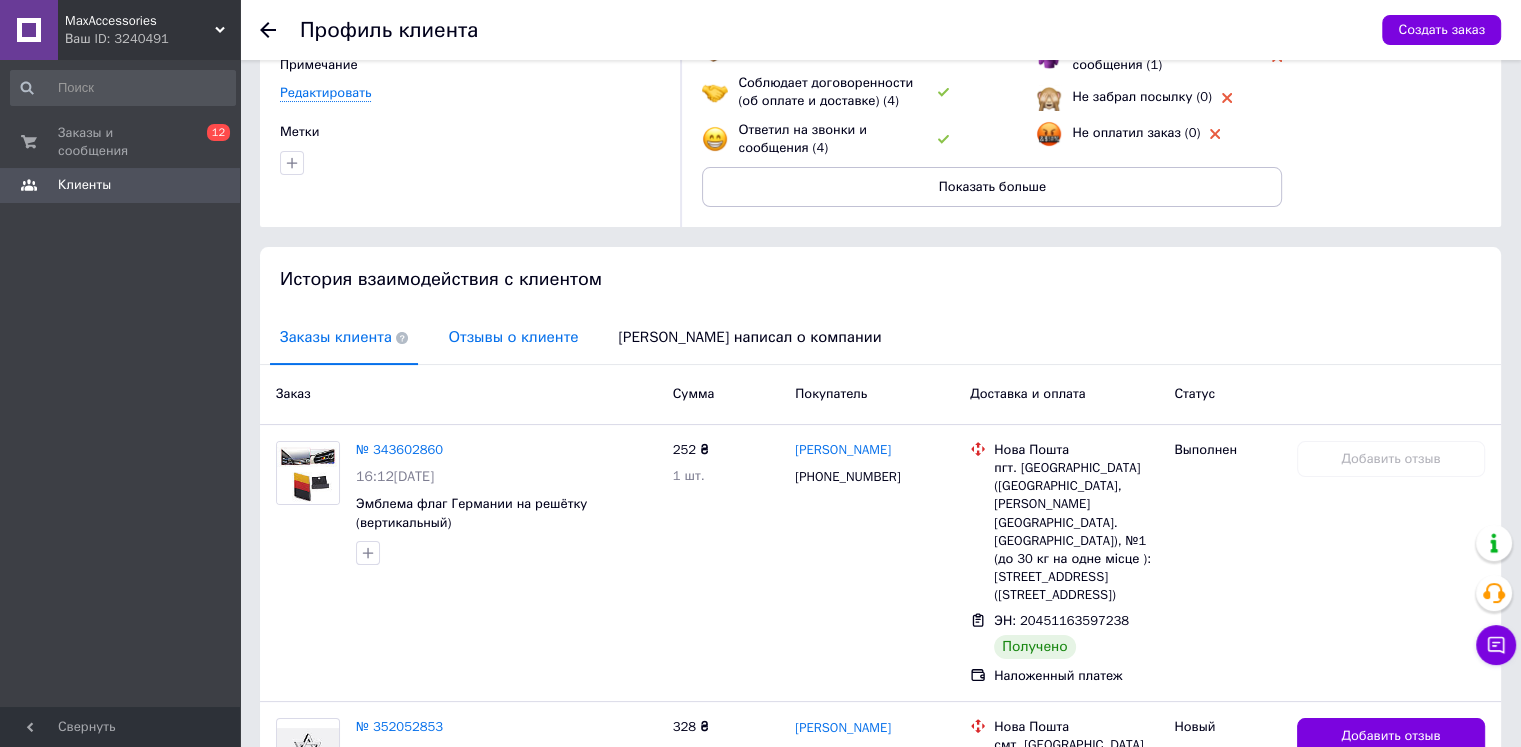 click on "Отзывы о клиенте" at bounding box center [513, 337] 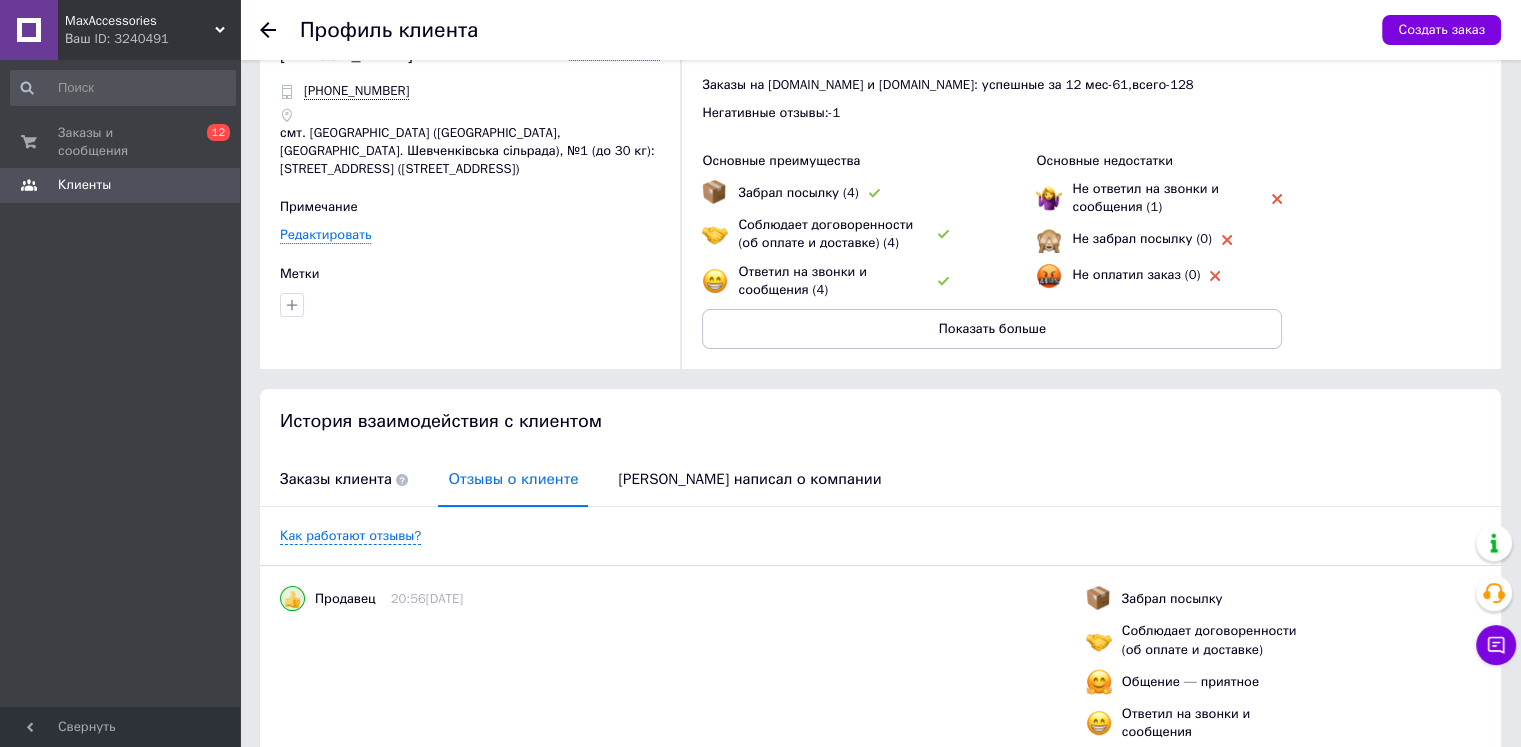 scroll, scrollTop: 0, scrollLeft: 0, axis: both 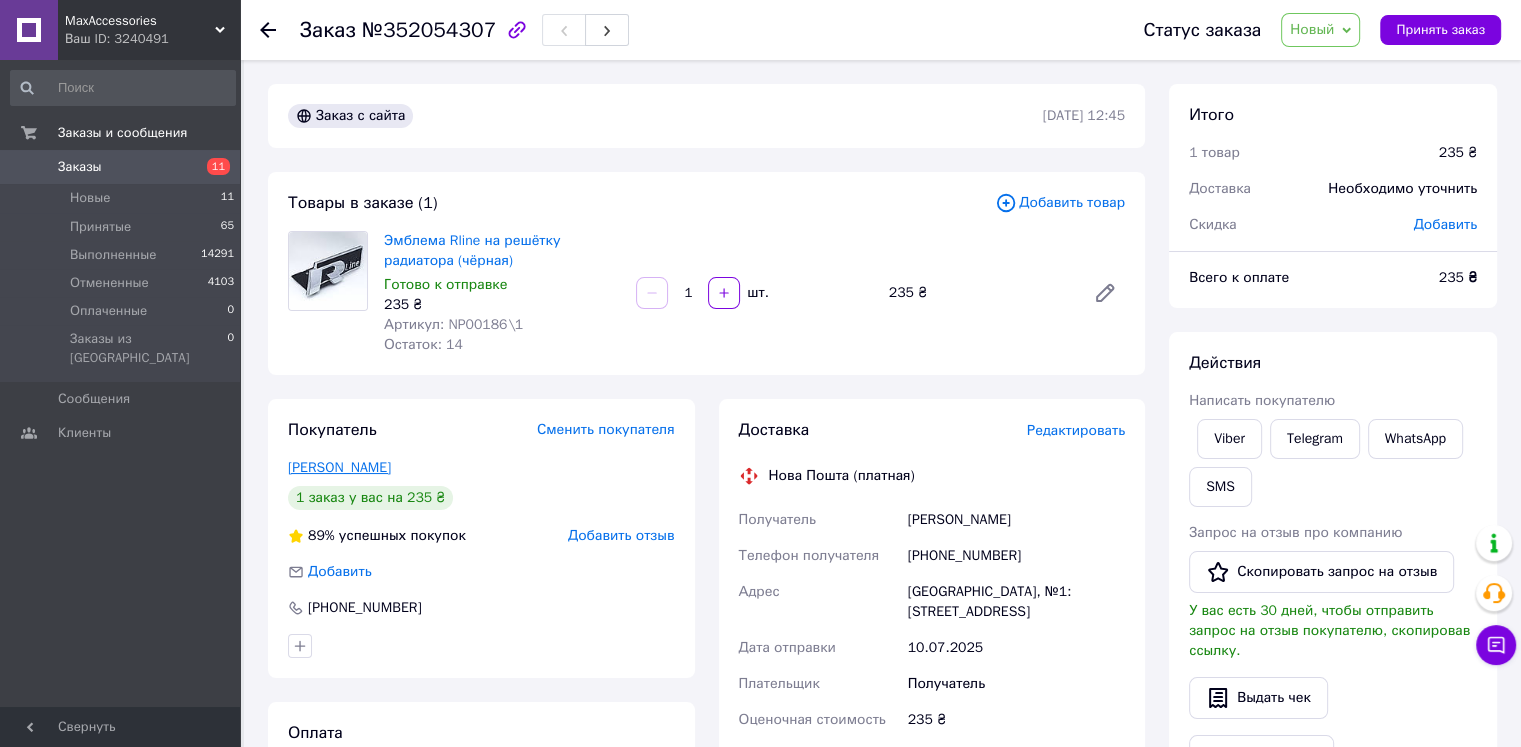 click on "[PERSON_NAME]" at bounding box center [339, 467] 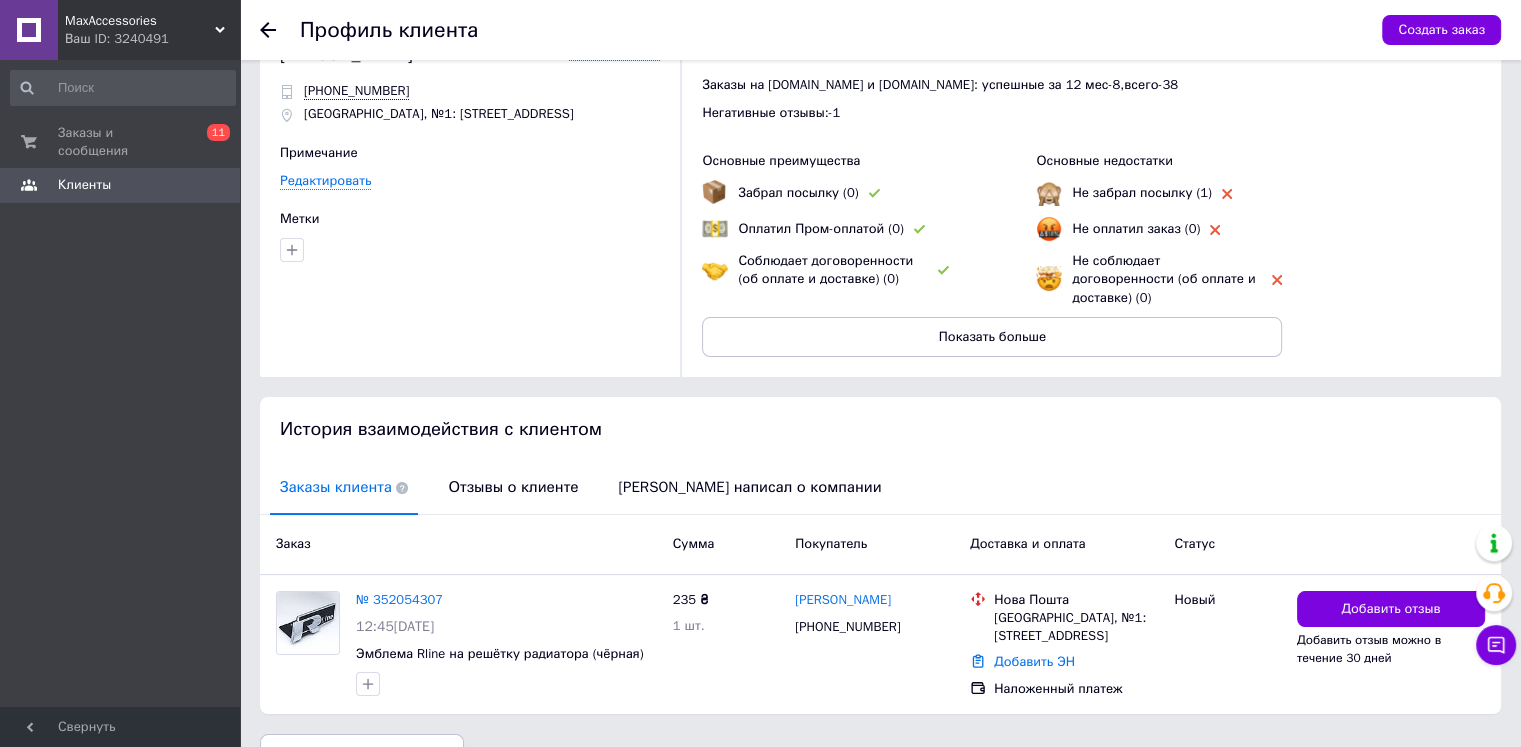 scroll, scrollTop: 85, scrollLeft: 0, axis: vertical 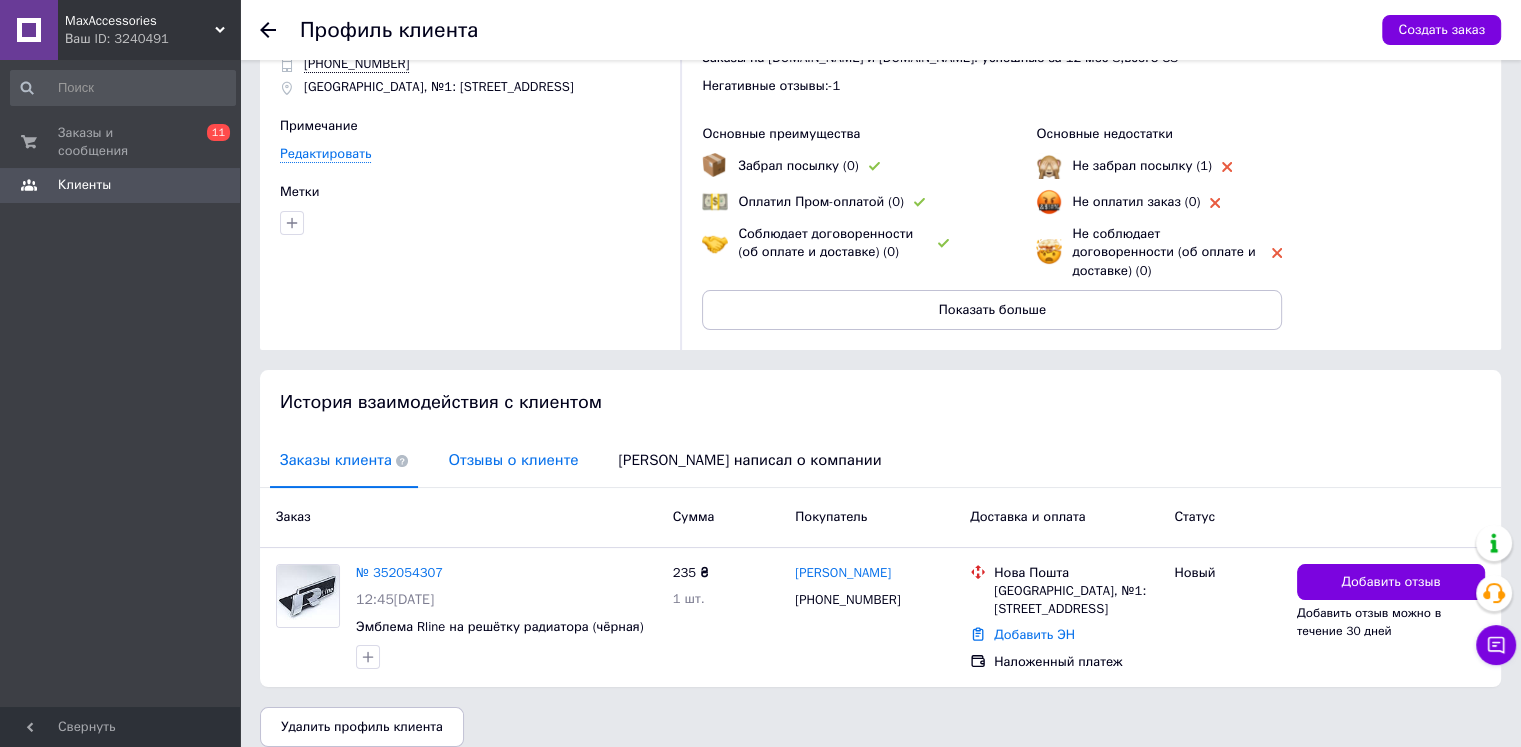 click on "Отзывы о клиенте" at bounding box center [513, 460] 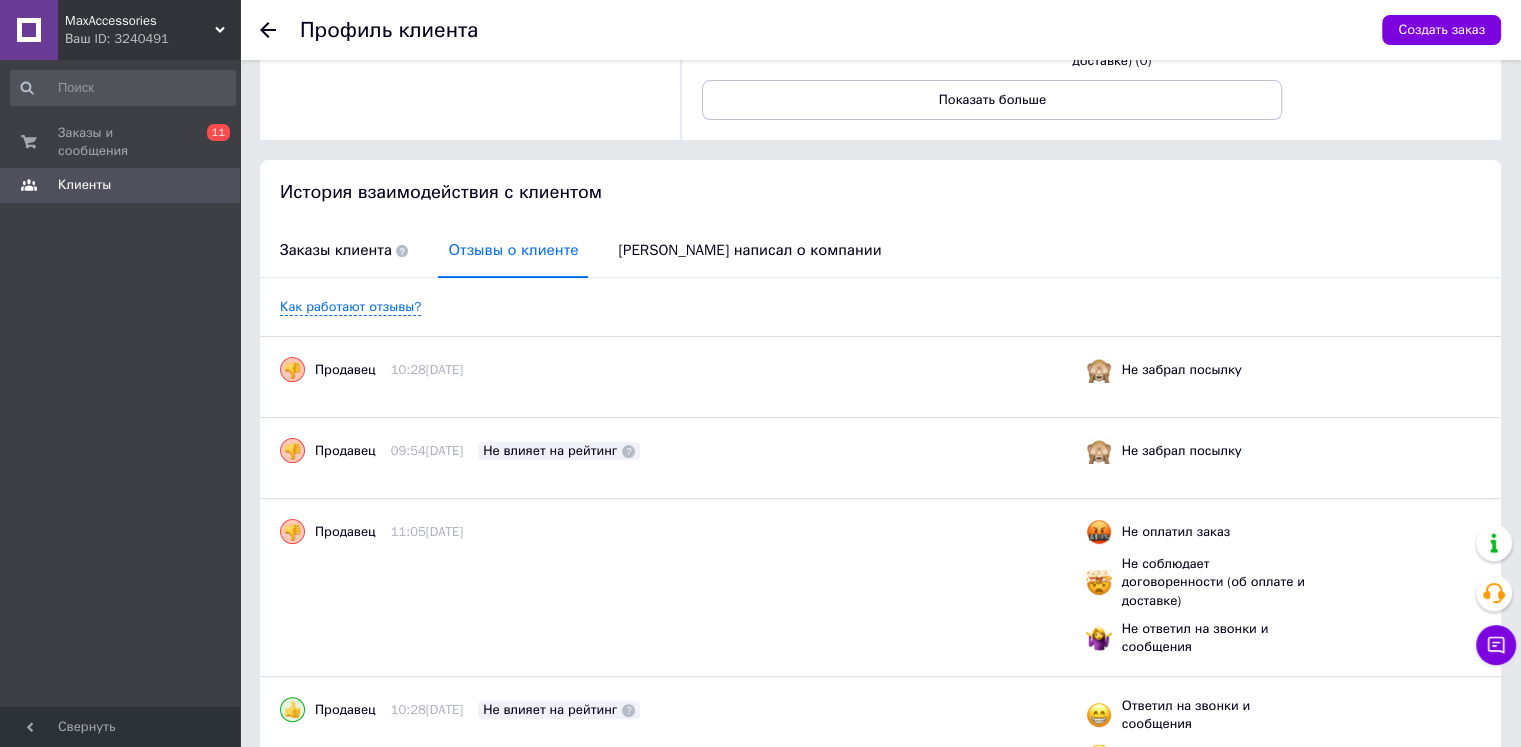scroll, scrollTop: 125, scrollLeft: 0, axis: vertical 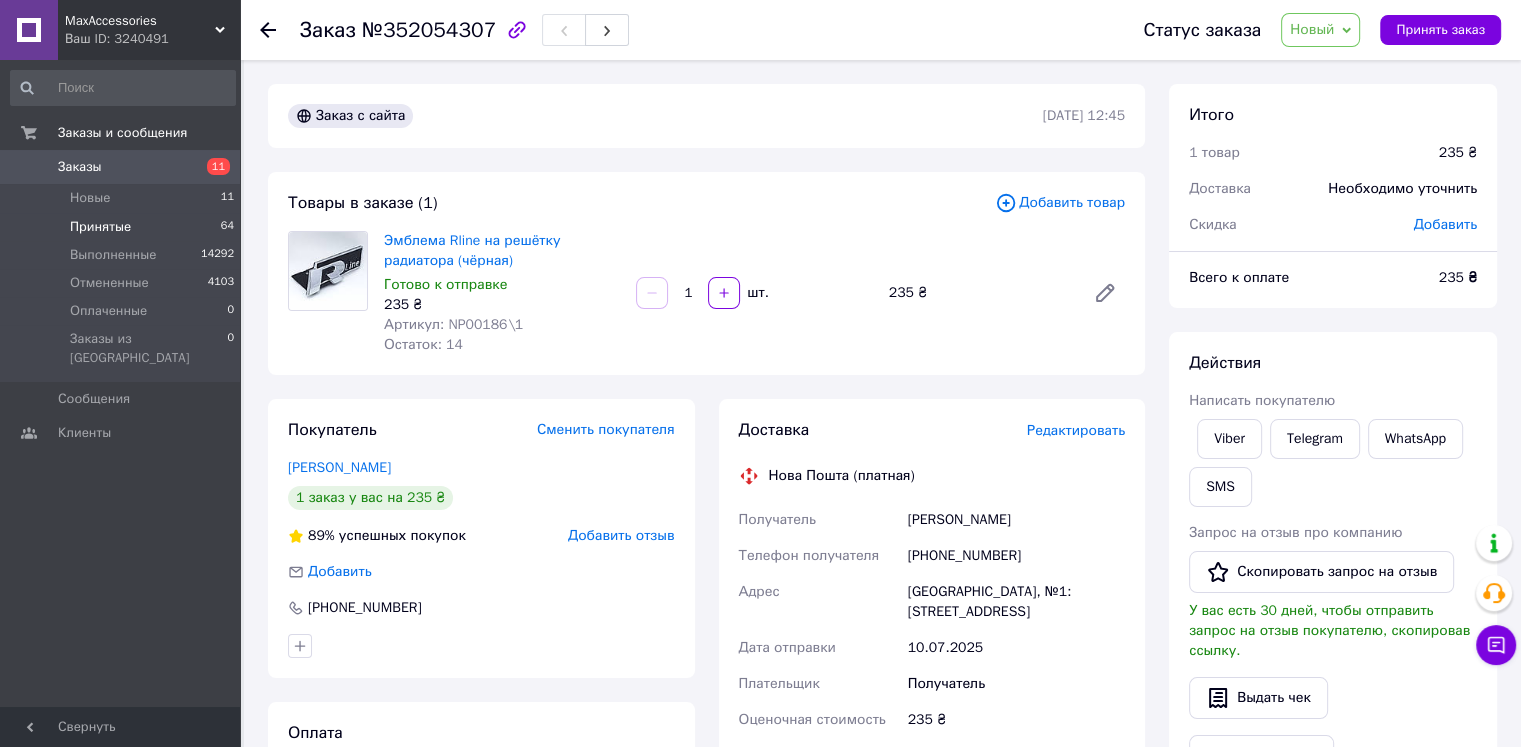 click on "Принятые 64" at bounding box center (123, 227) 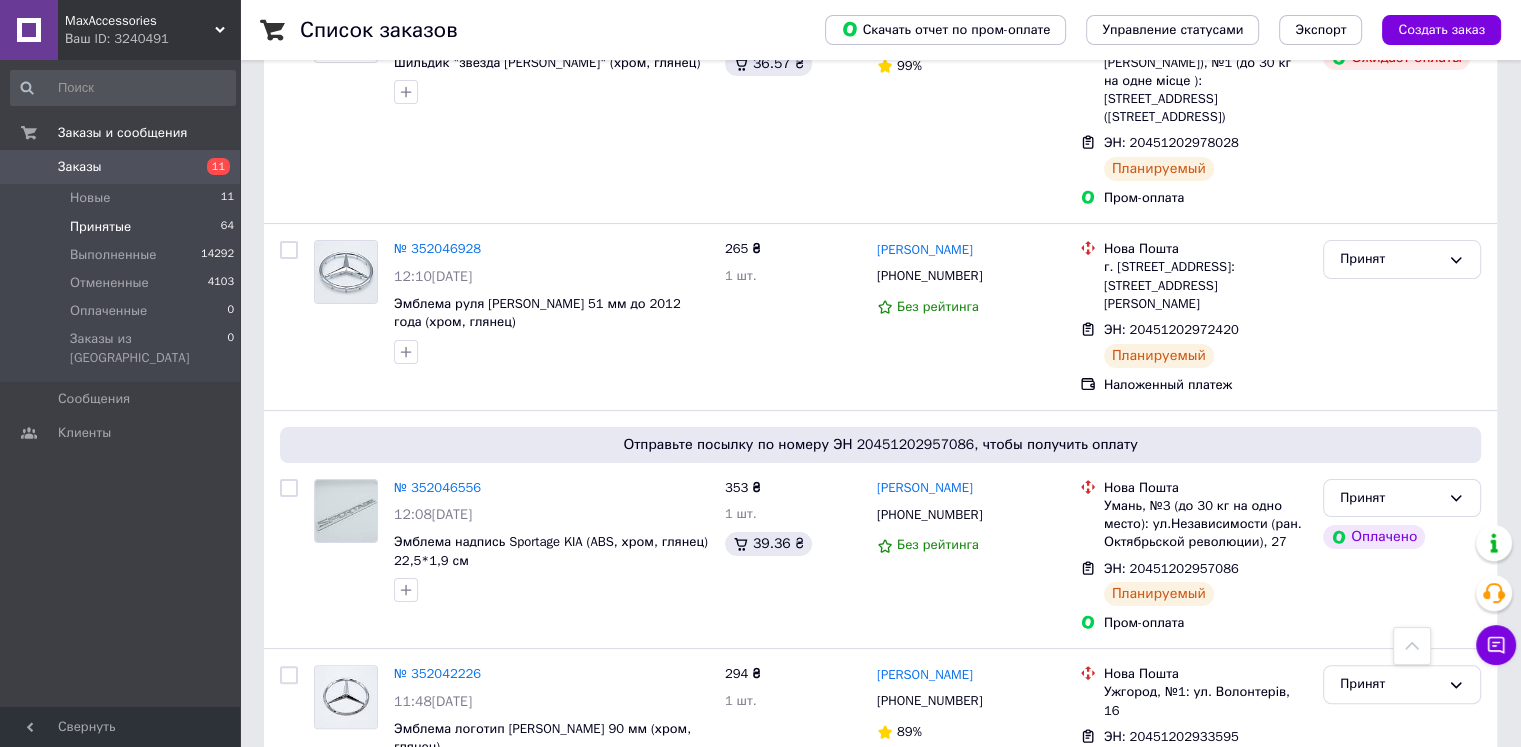 scroll, scrollTop: 300, scrollLeft: 0, axis: vertical 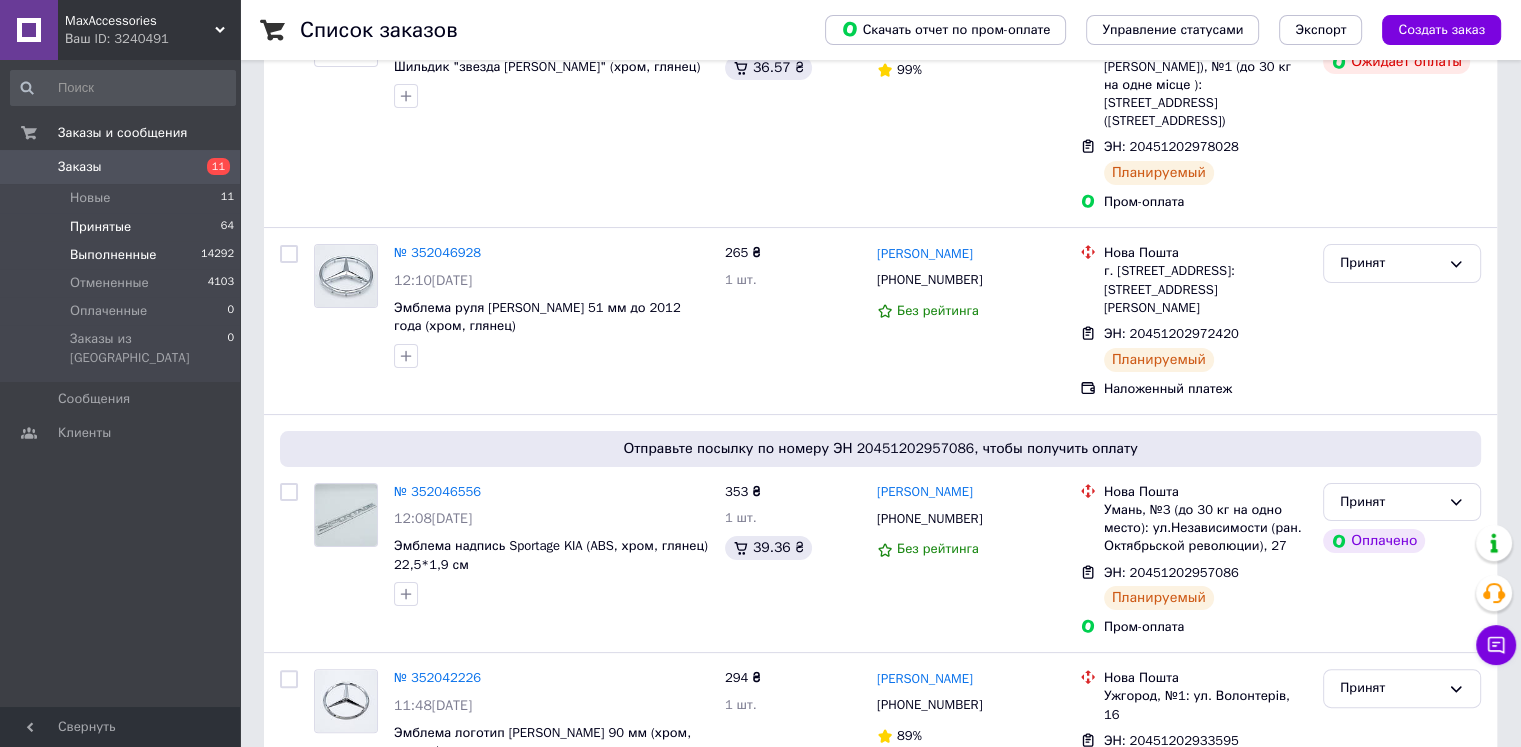 click on "14292" at bounding box center (217, 255) 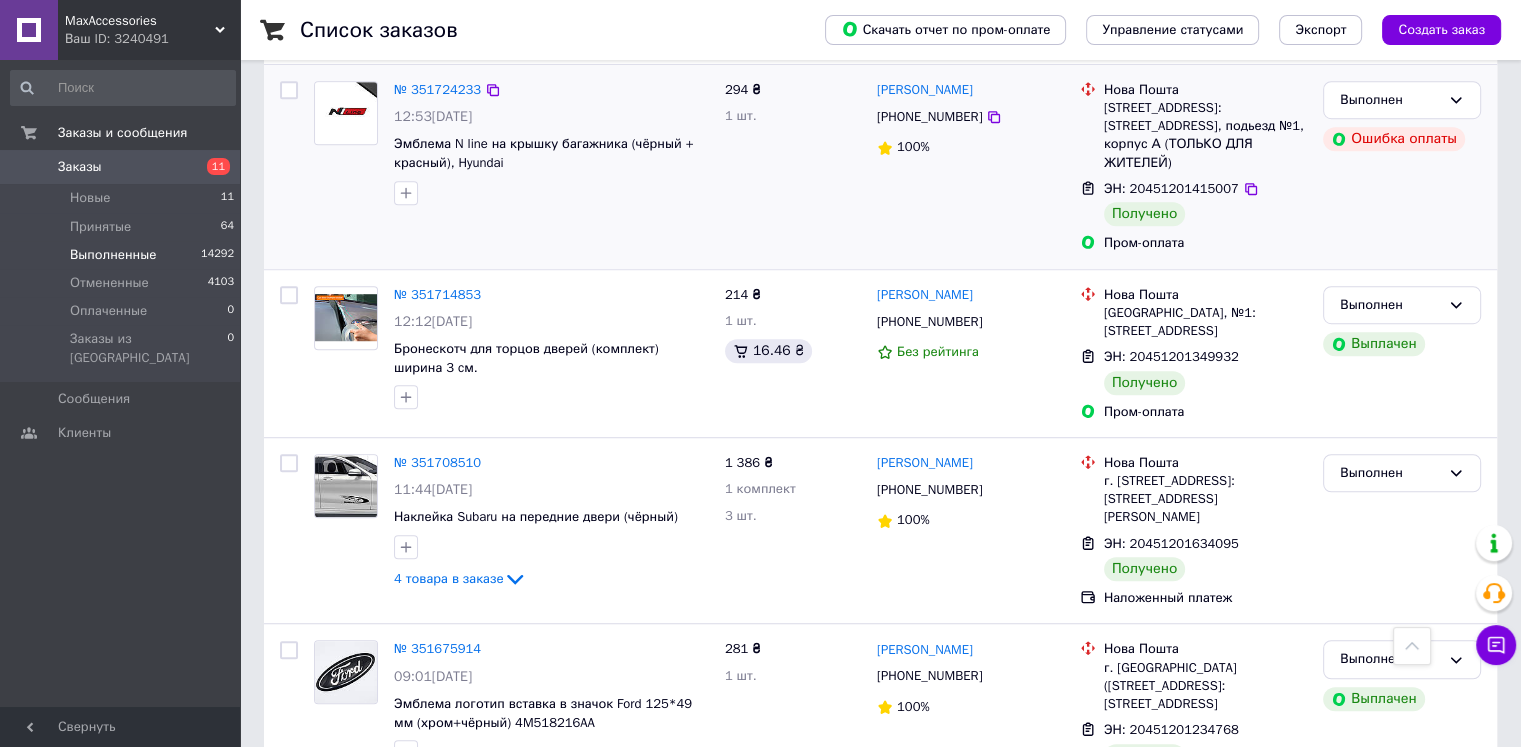scroll, scrollTop: 864, scrollLeft: 0, axis: vertical 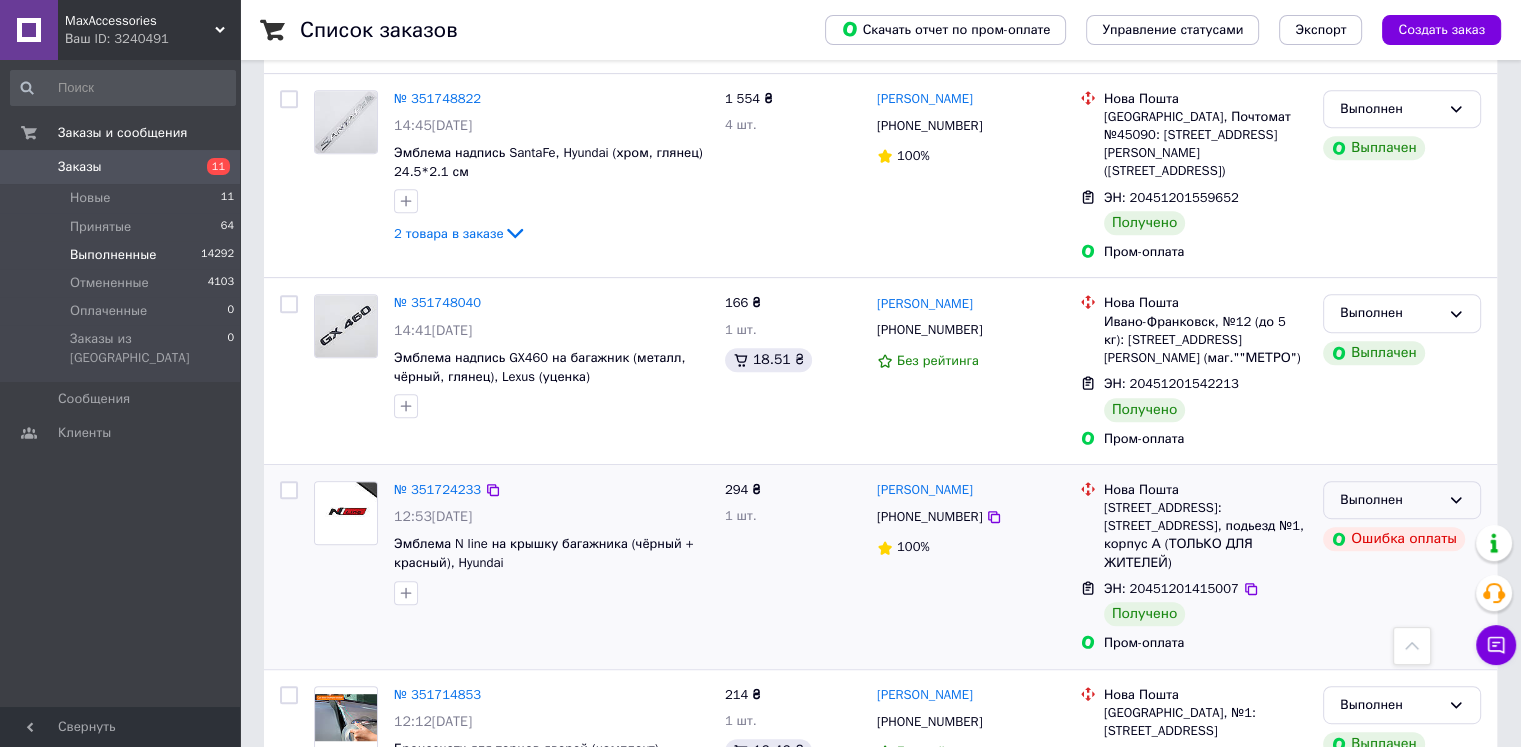 click on "Выполнен" at bounding box center [1390, 500] 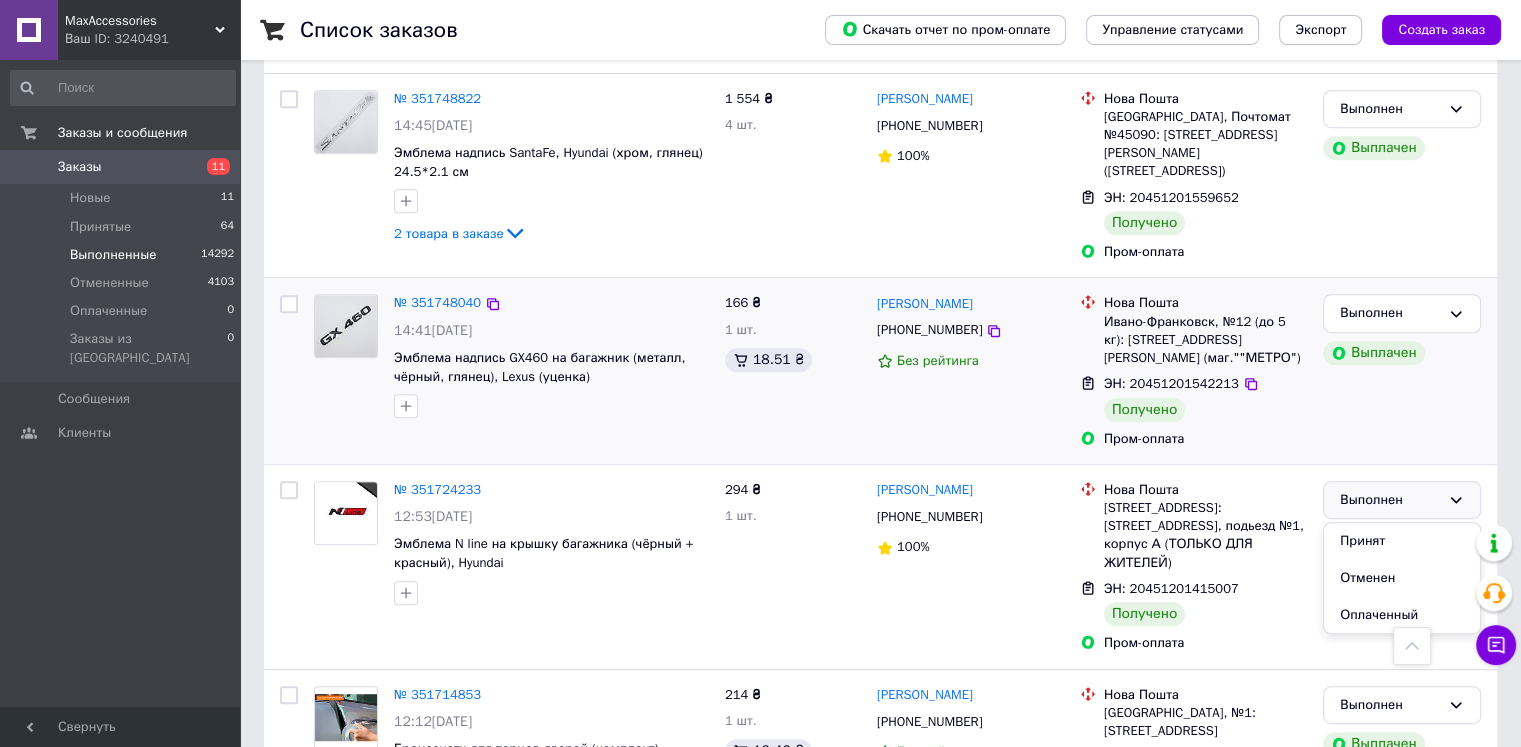 click on "Пром-оплата" at bounding box center [1205, 439] 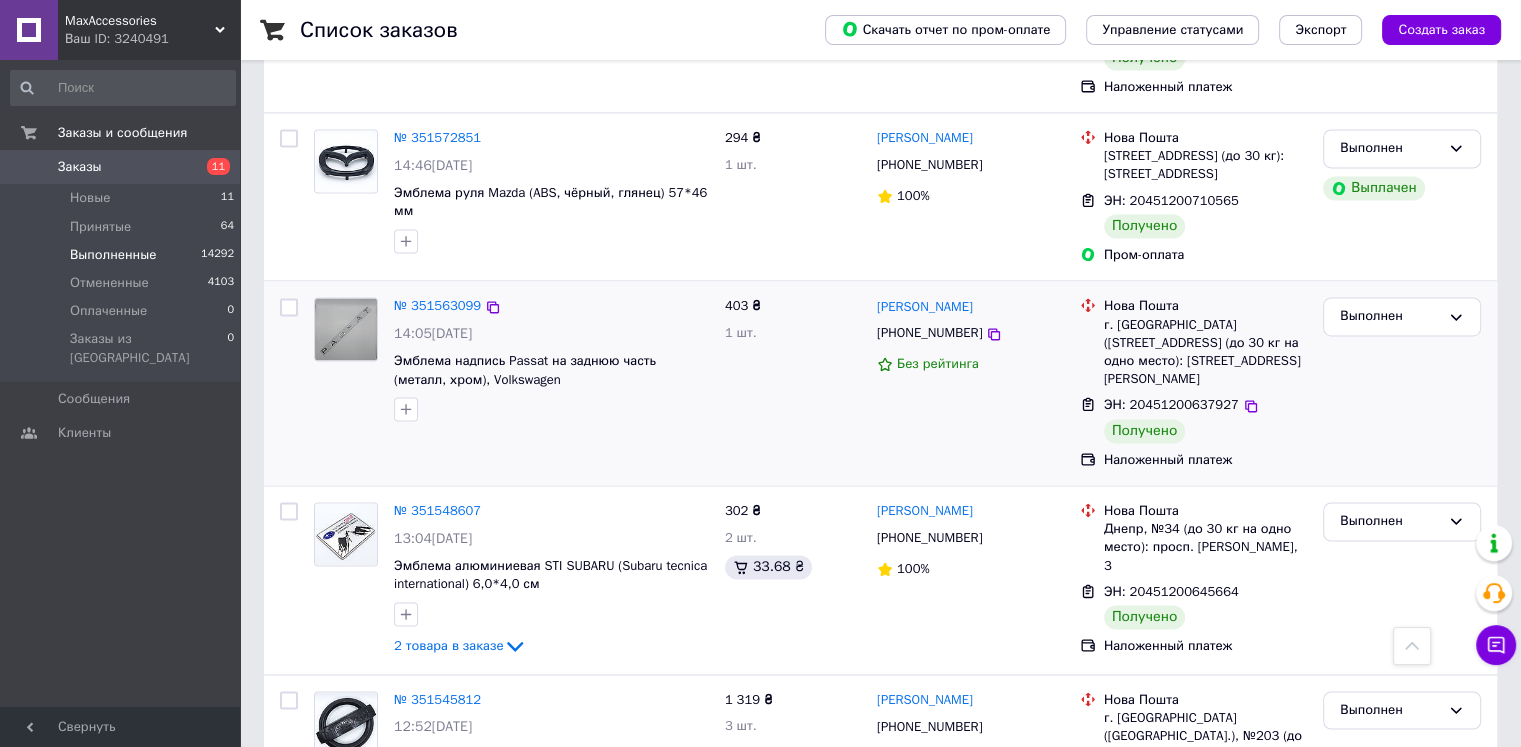 scroll, scrollTop: 3364, scrollLeft: 0, axis: vertical 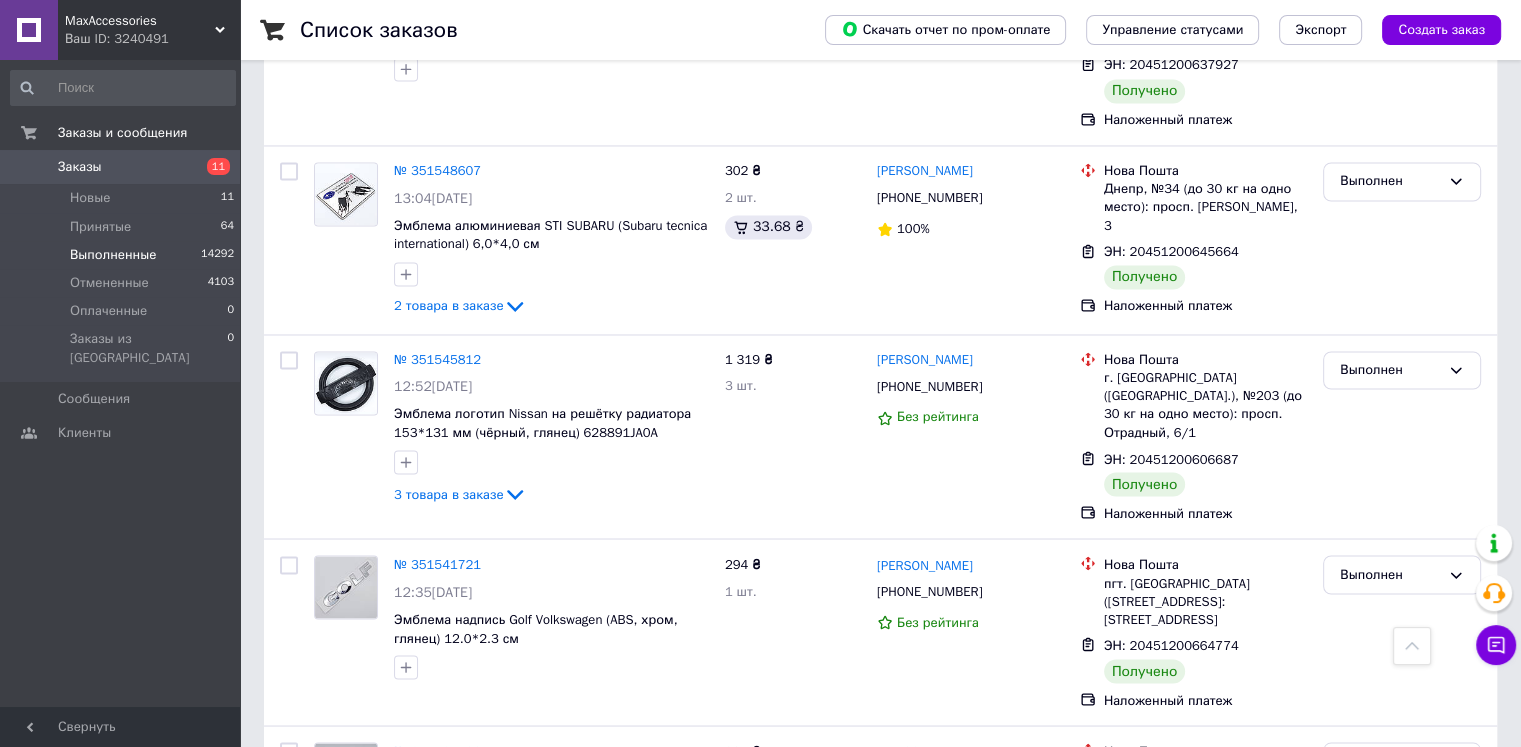click on "2" at bounding box center [327, 957] 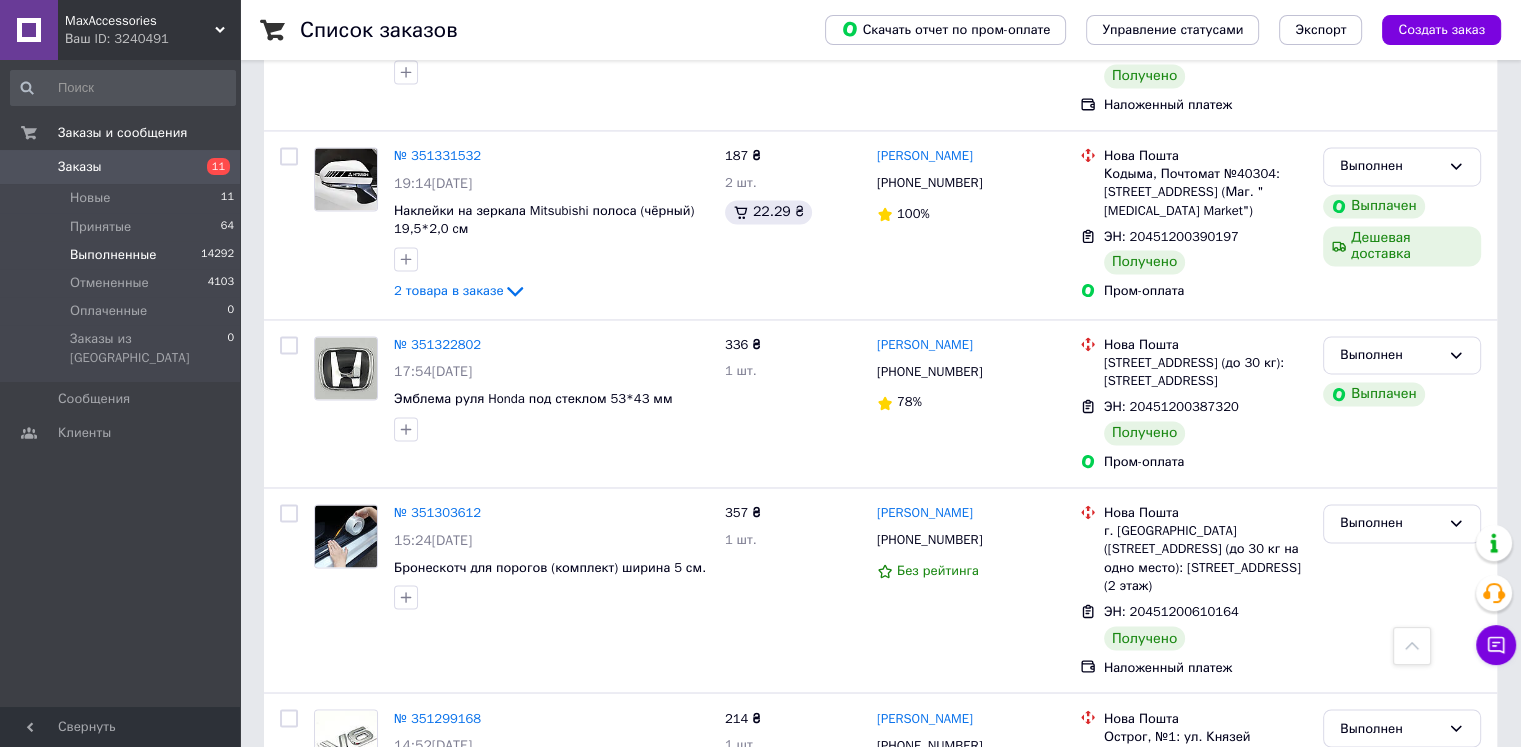 scroll, scrollTop: 3168, scrollLeft: 0, axis: vertical 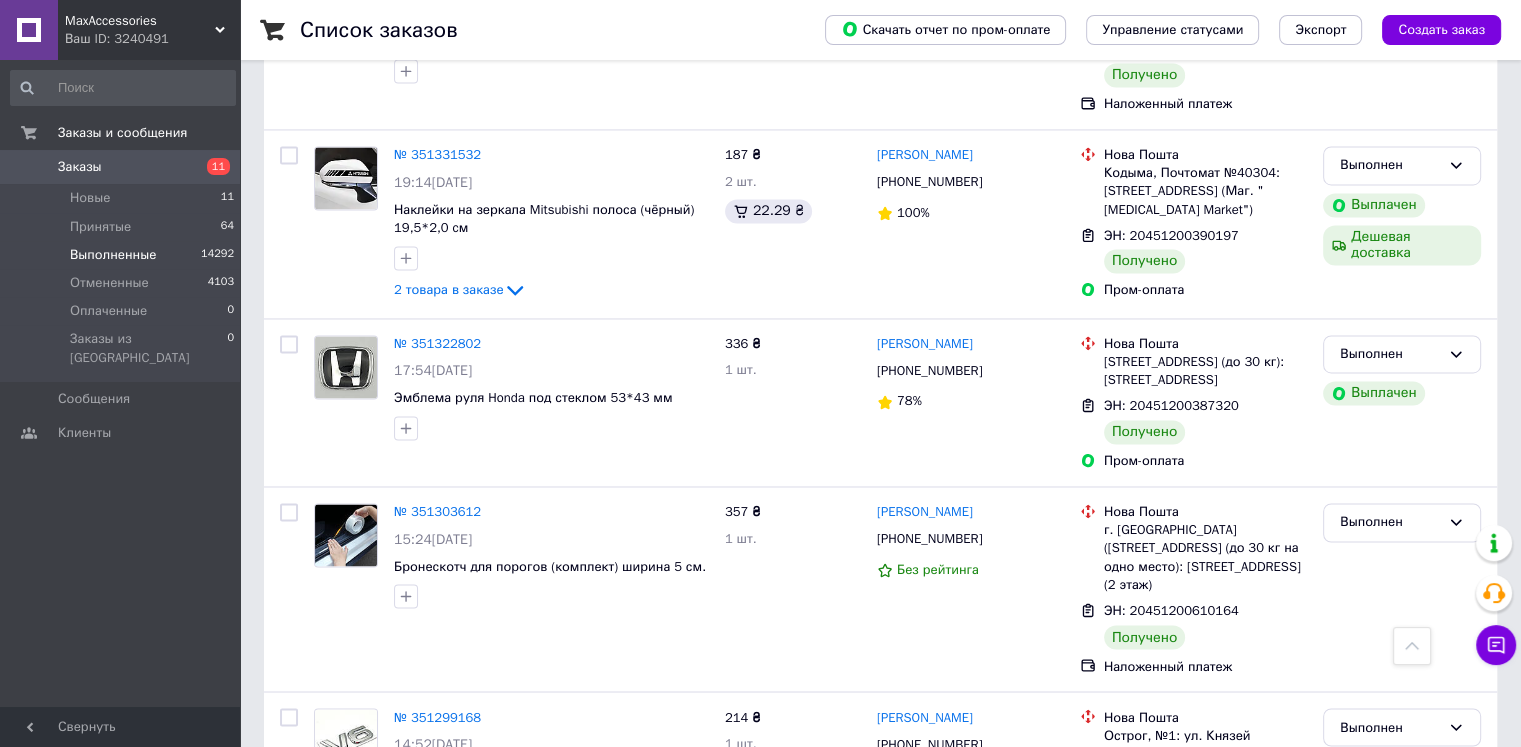 click on "3" at bounding box center (505, 904) 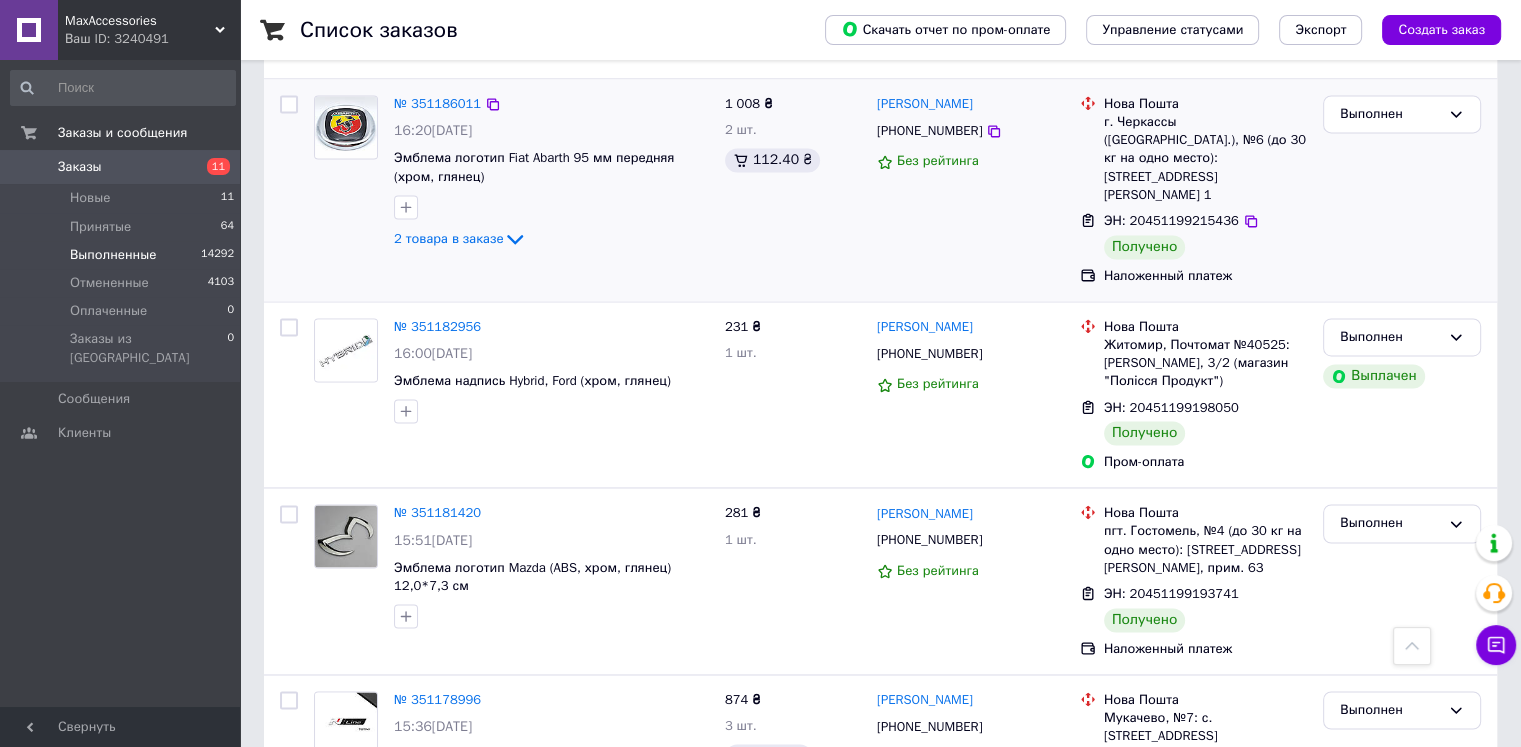 scroll, scrollTop: 2988, scrollLeft: 0, axis: vertical 